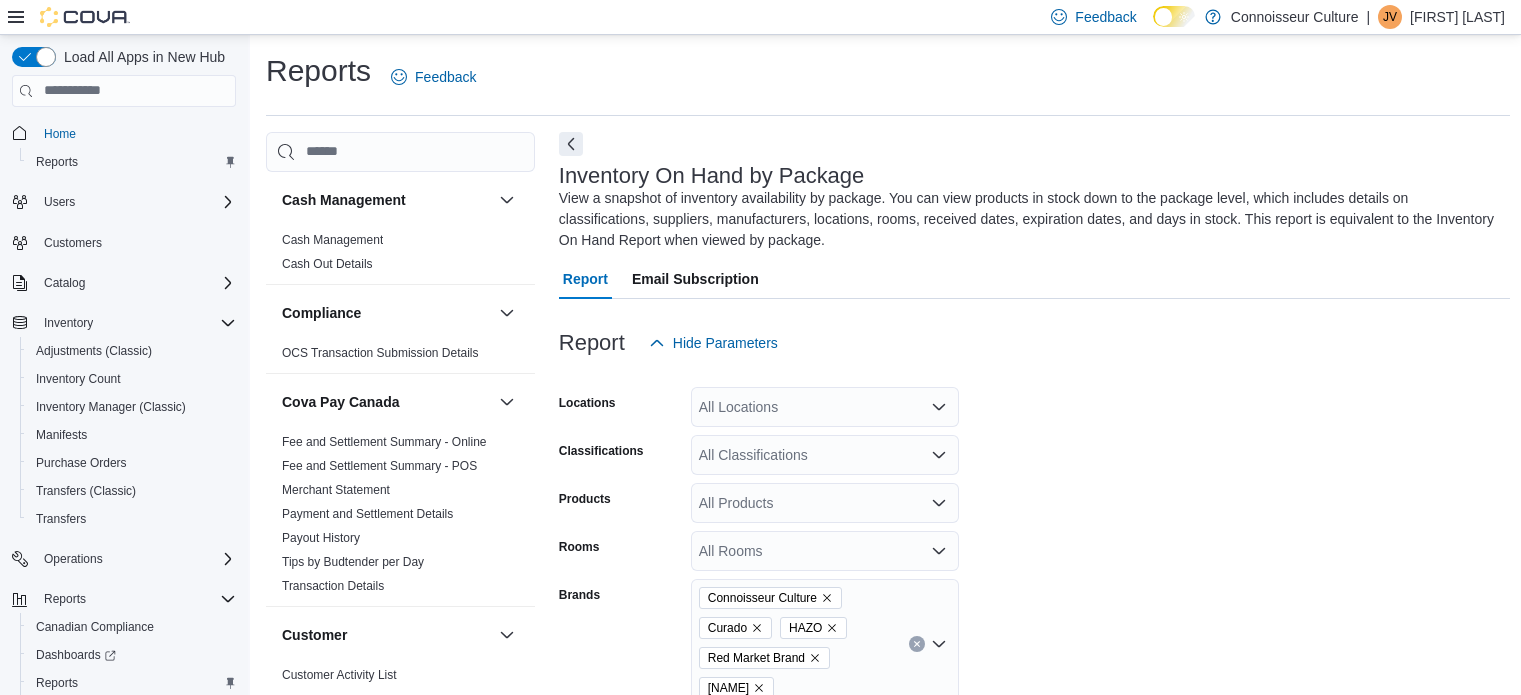 scroll, scrollTop: 100, scrollLeft: 0, axis: vertical 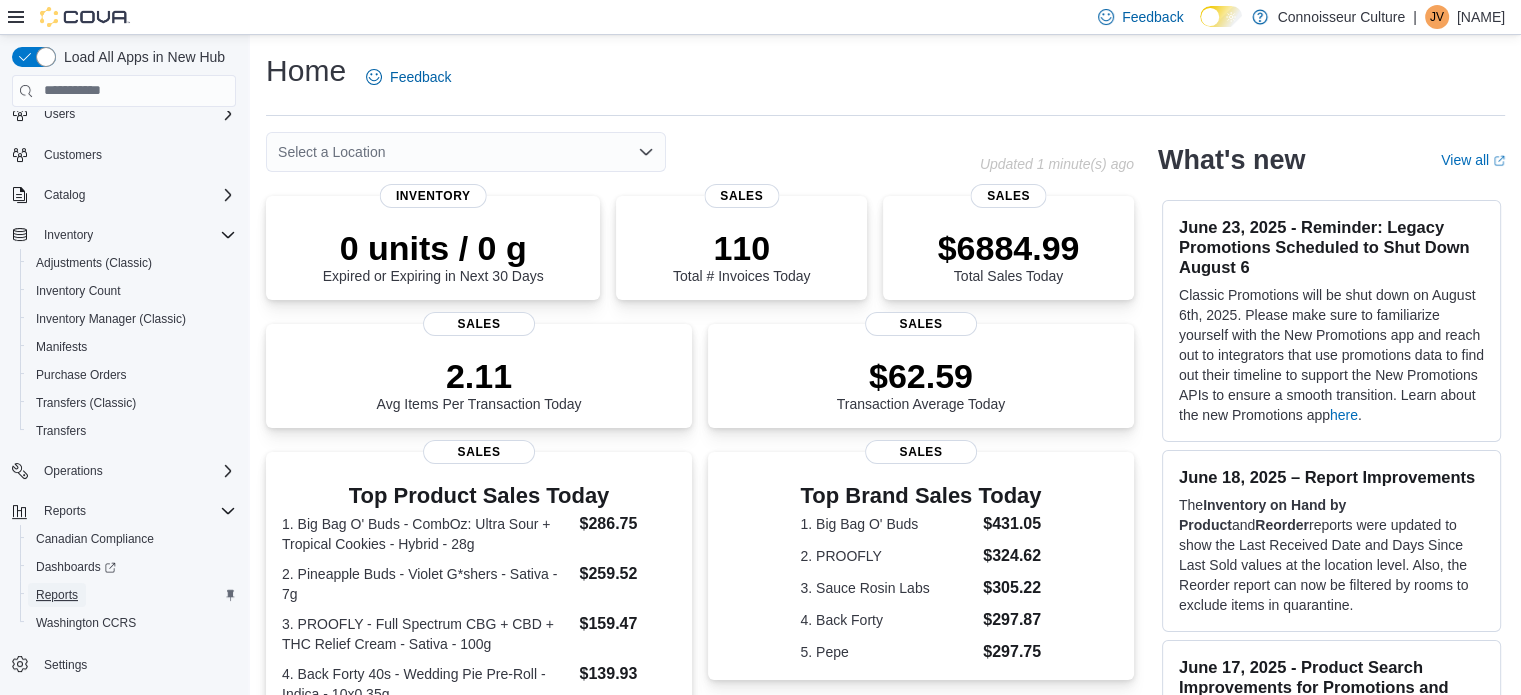 click on "Reports" at bounding box center (57, 595) 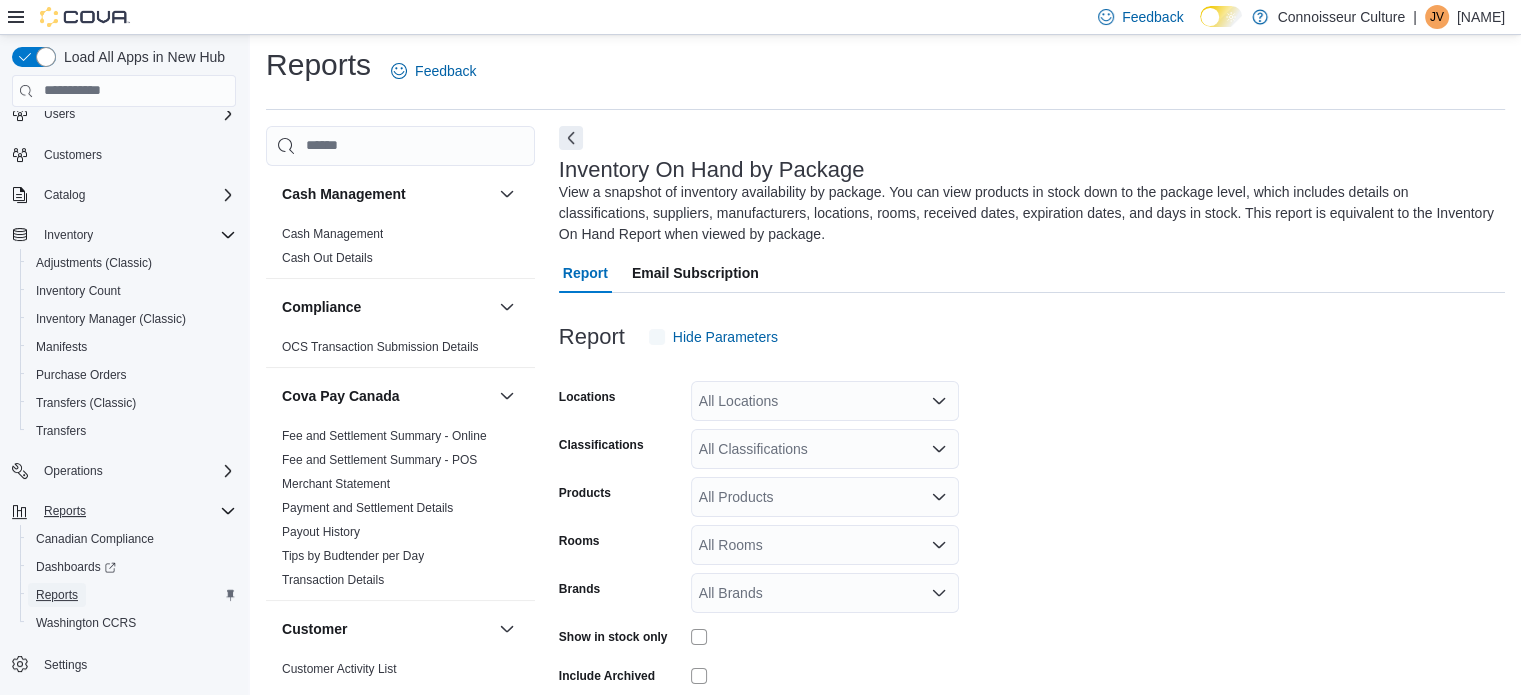 scroll, scrollTop: 88, scrollLeft: 0, axis: vertical 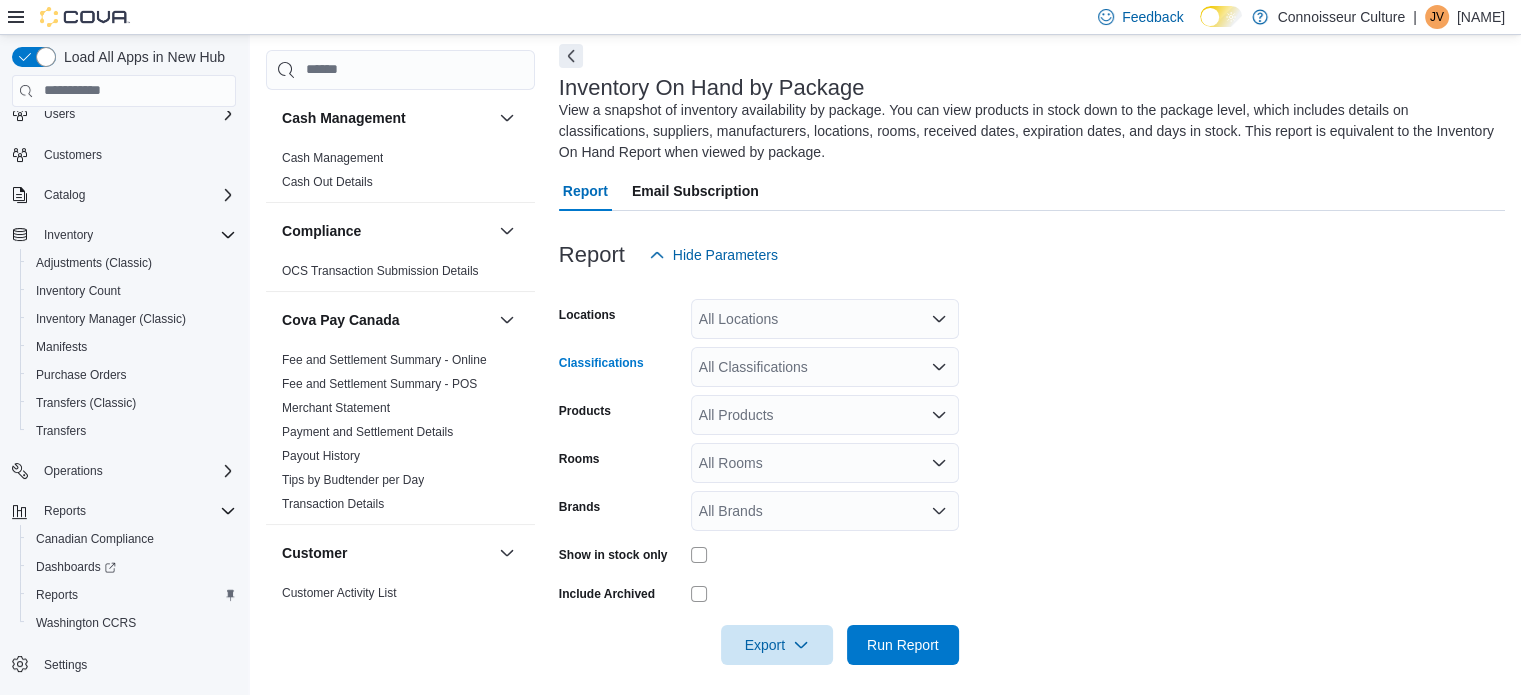 click on "All Classifications" at bounding box center [825, 367] 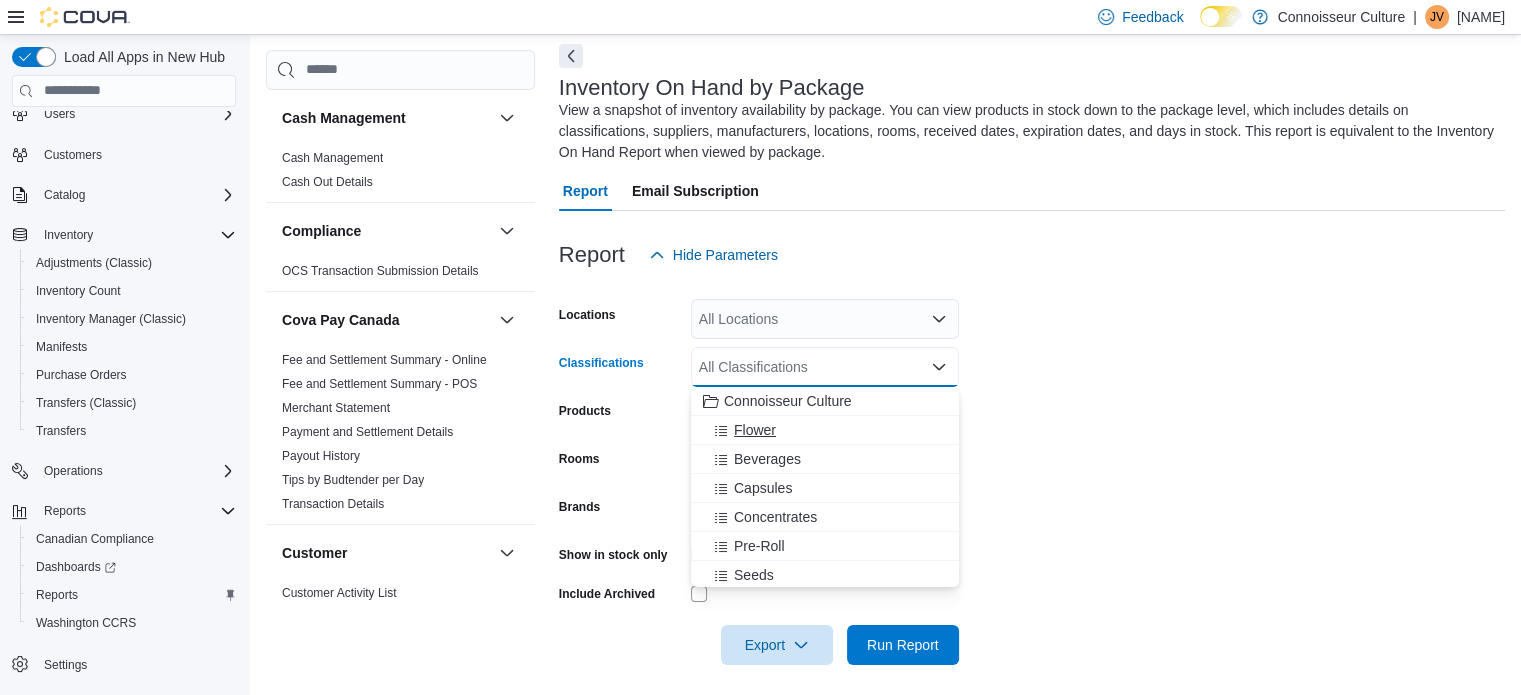 click on "Flower" at bounding box center (825, 430) 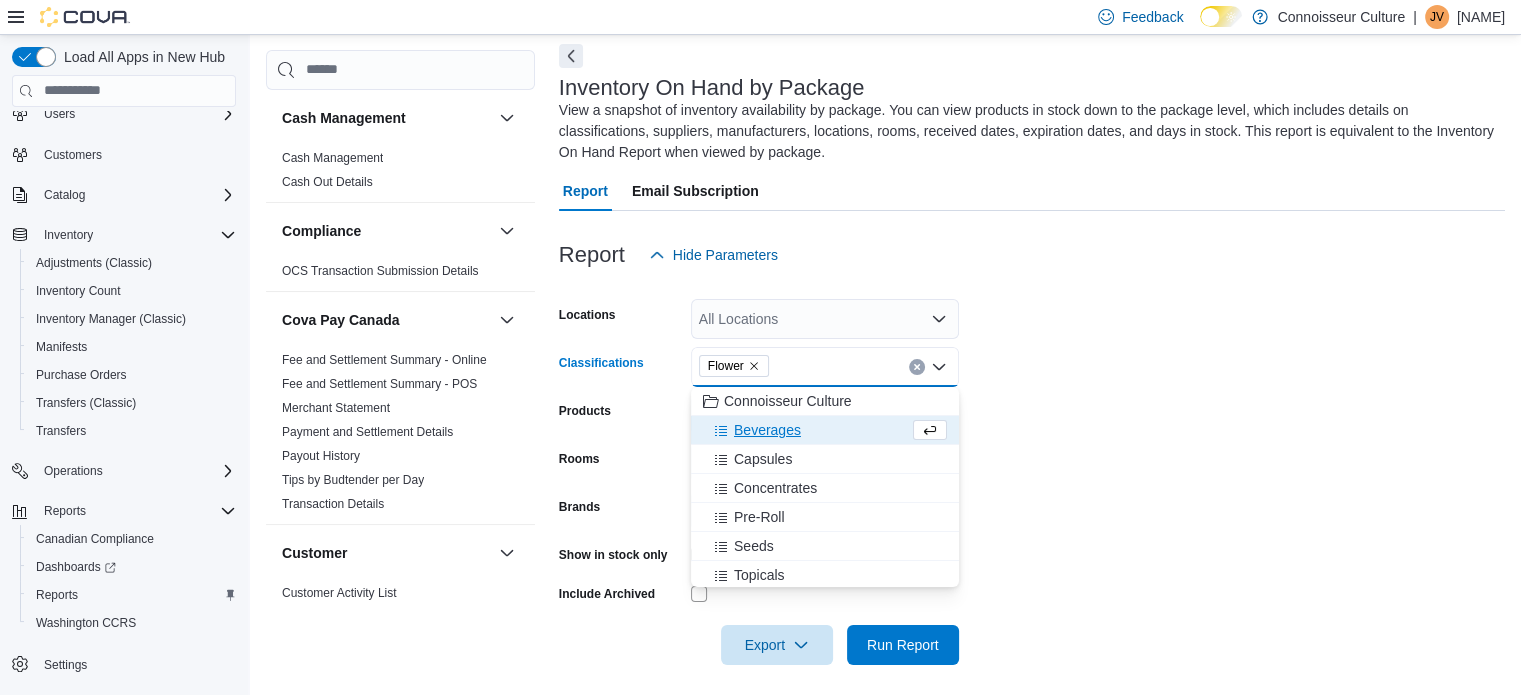 click on "Beverages" at bounding box center [806, 430] 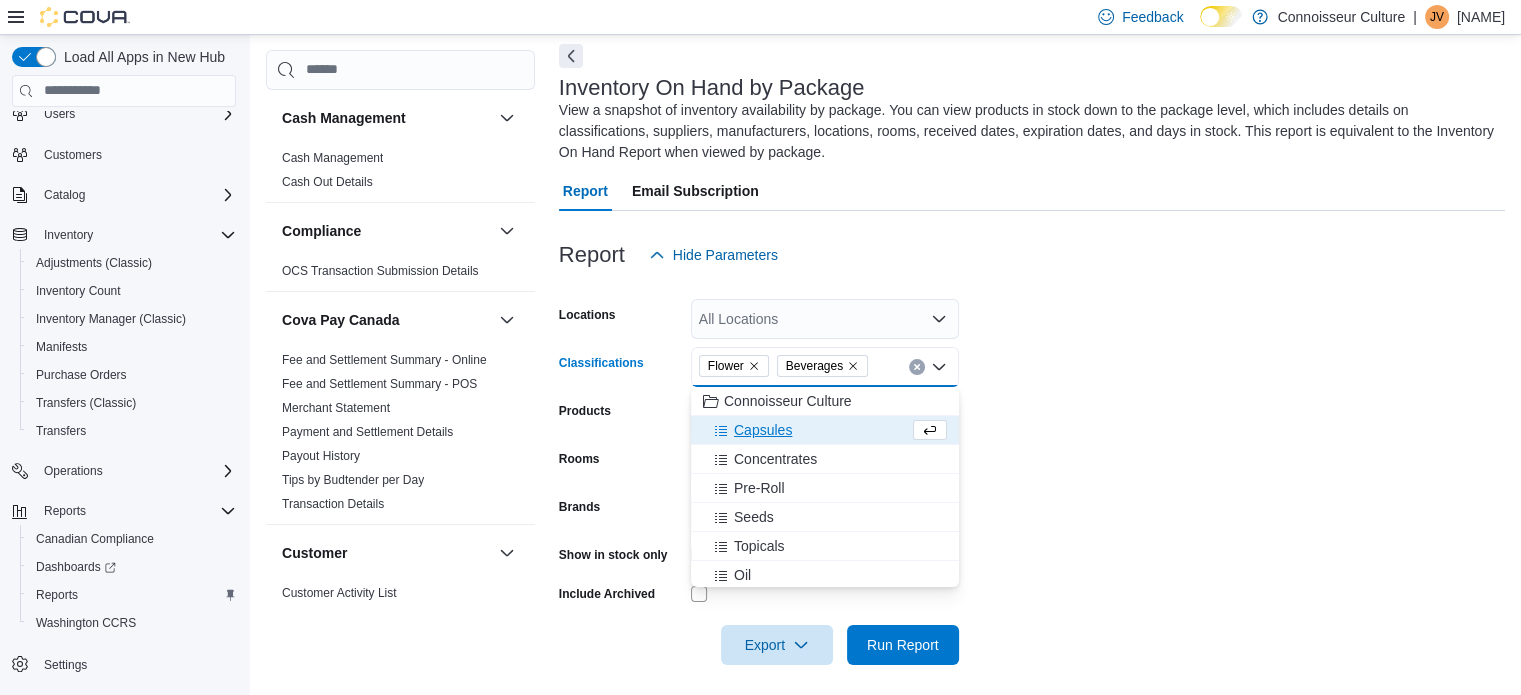 click on "Capsules" at bounding box center (806, 430) 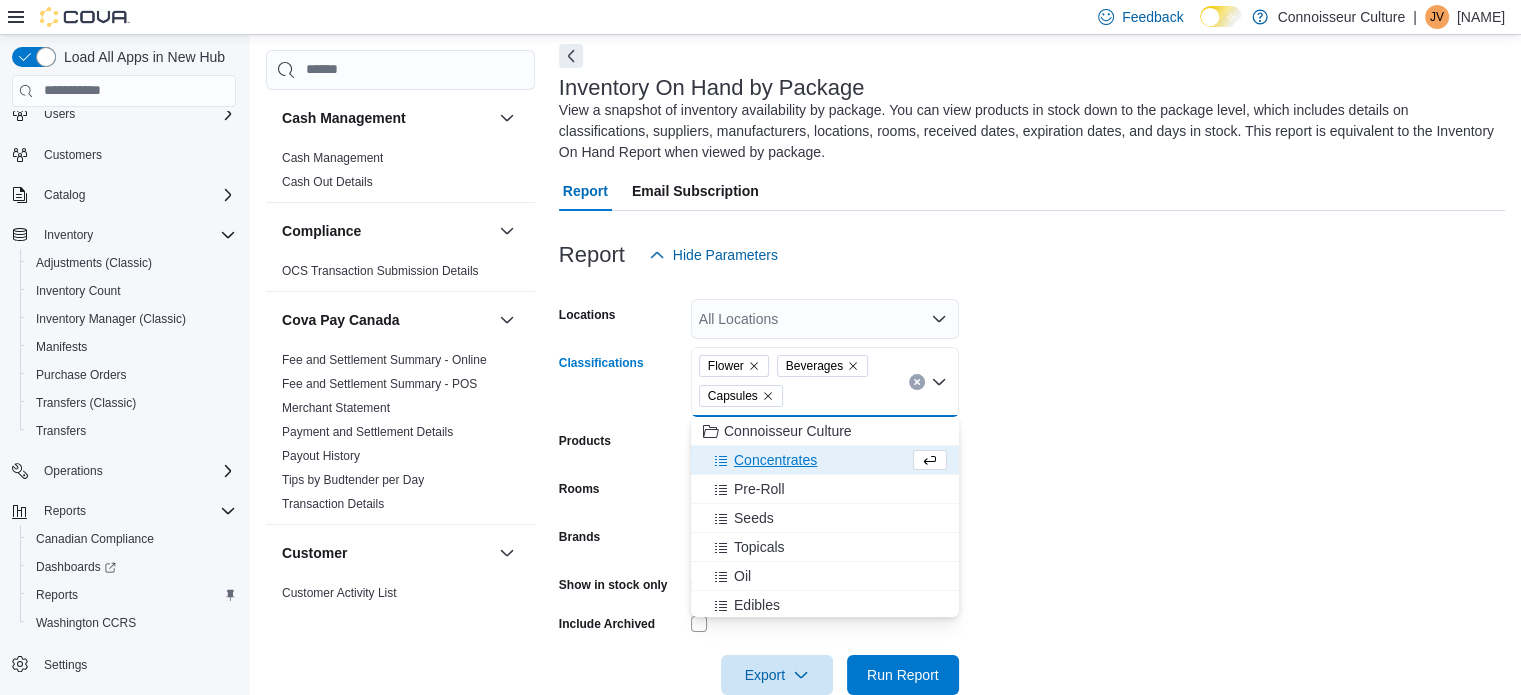 click on "Connoisseur Culture" at bounding box center (788, 431) 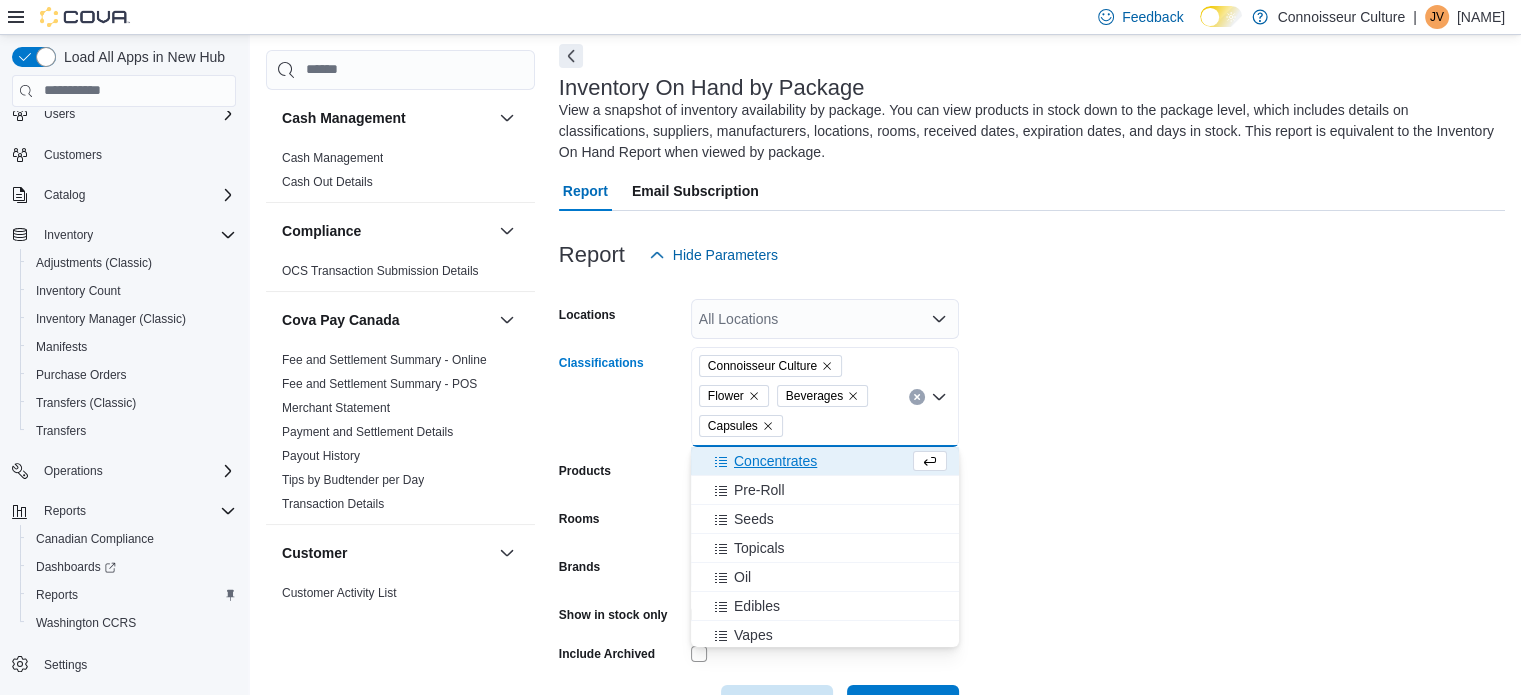 click 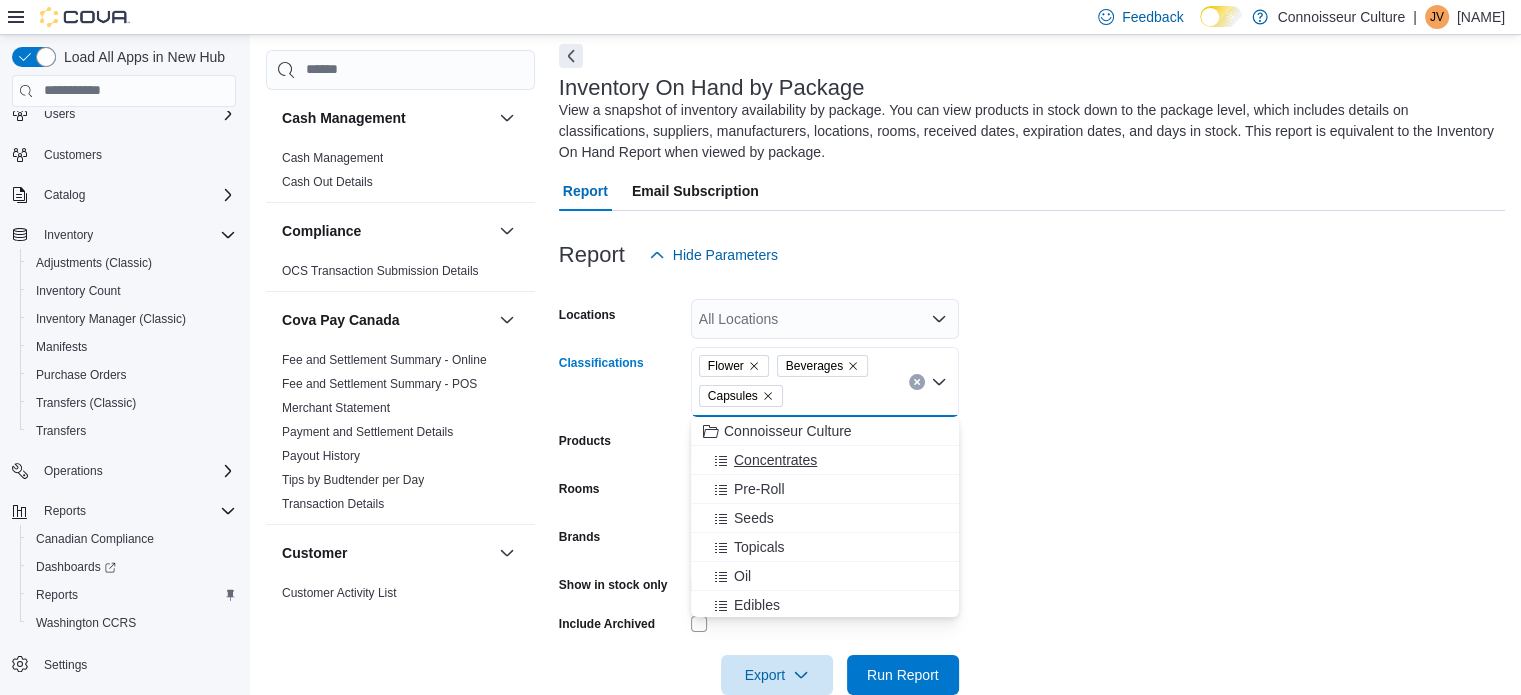 click on "Concentrates" at bounding box center (775, 460) 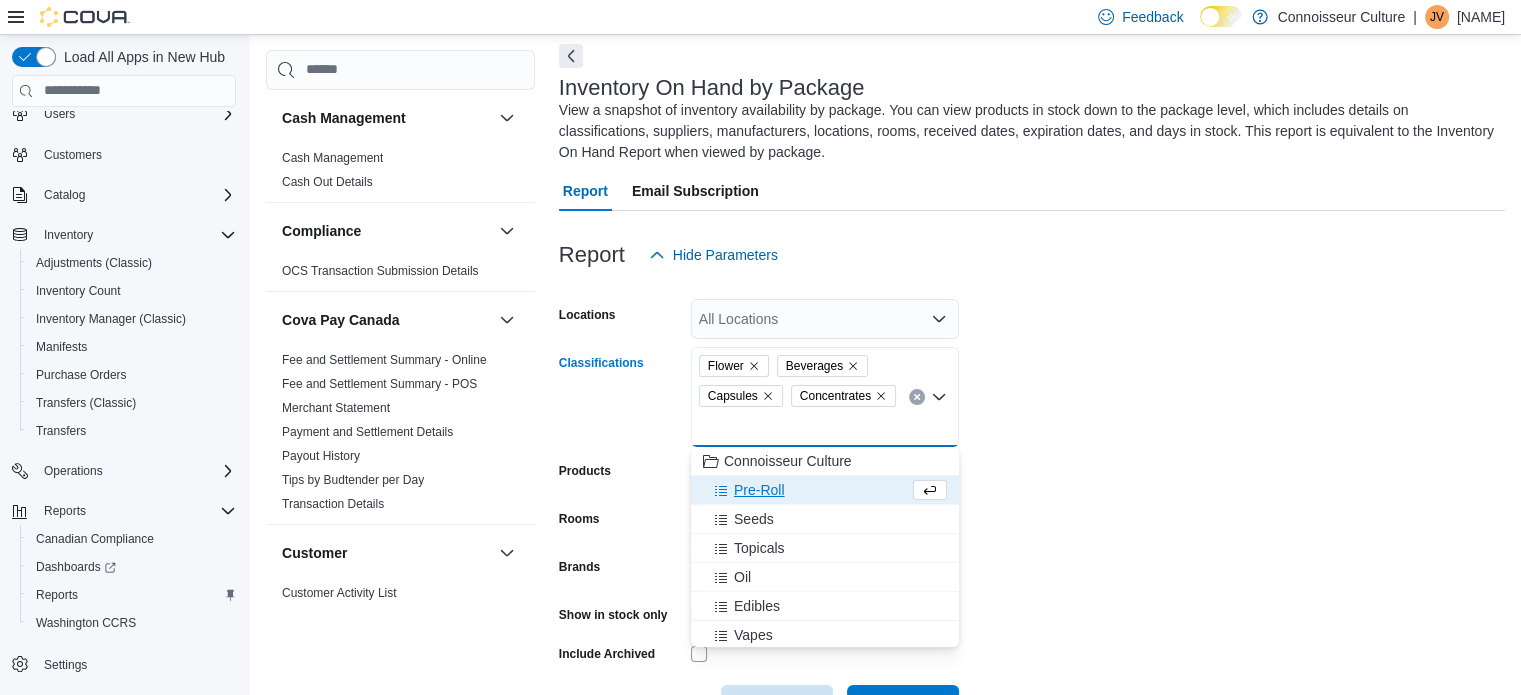 click on "Pre-Roll" at bounding box center [806, 490] 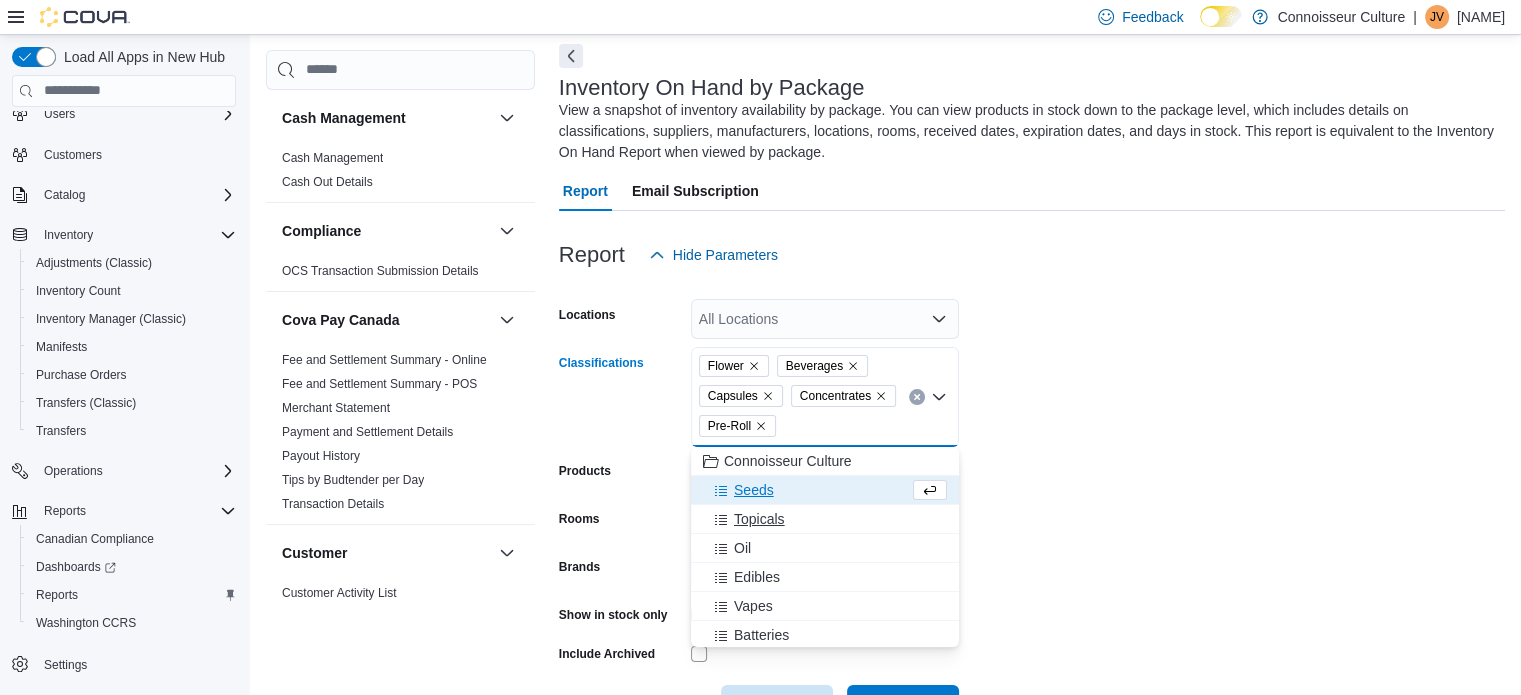 click on "Topicals" at bounding box center [759, 519] 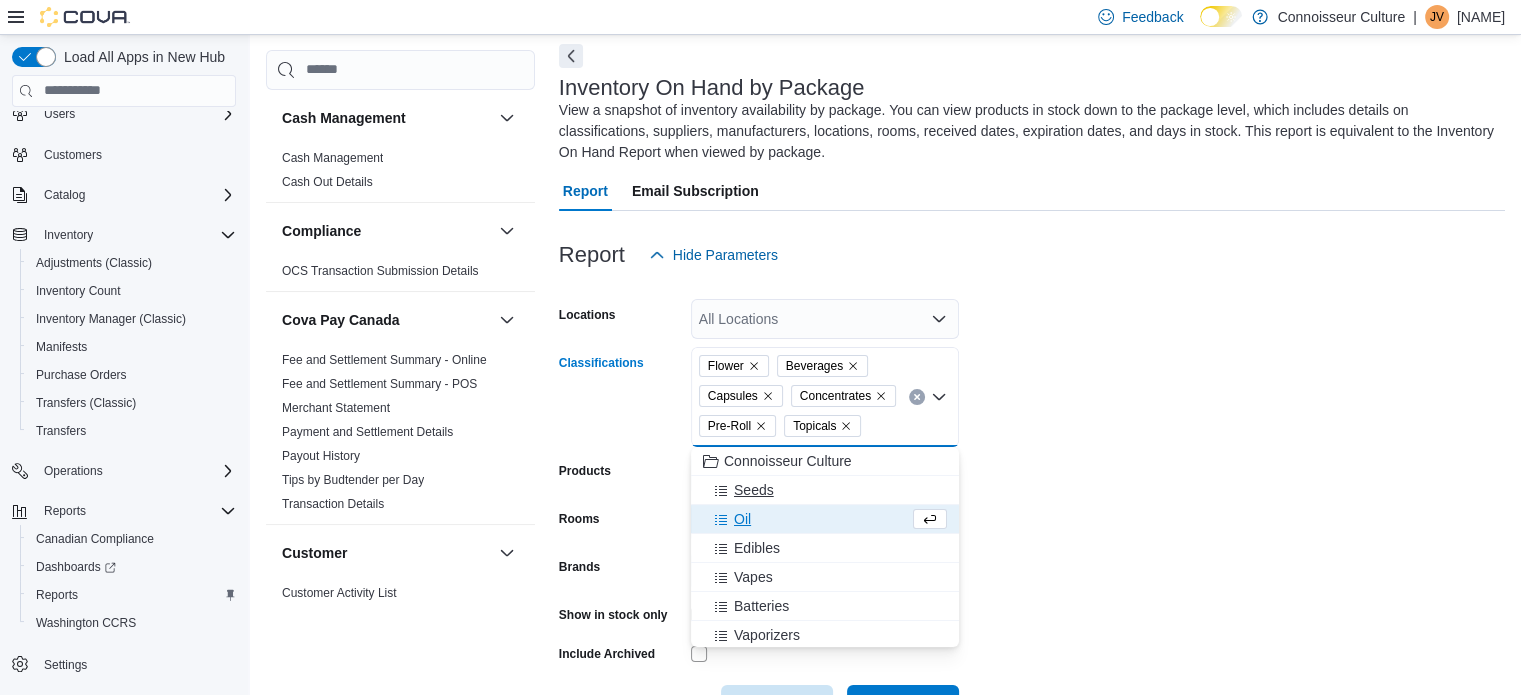 click on "Oil" at bounding box center (806, 519) 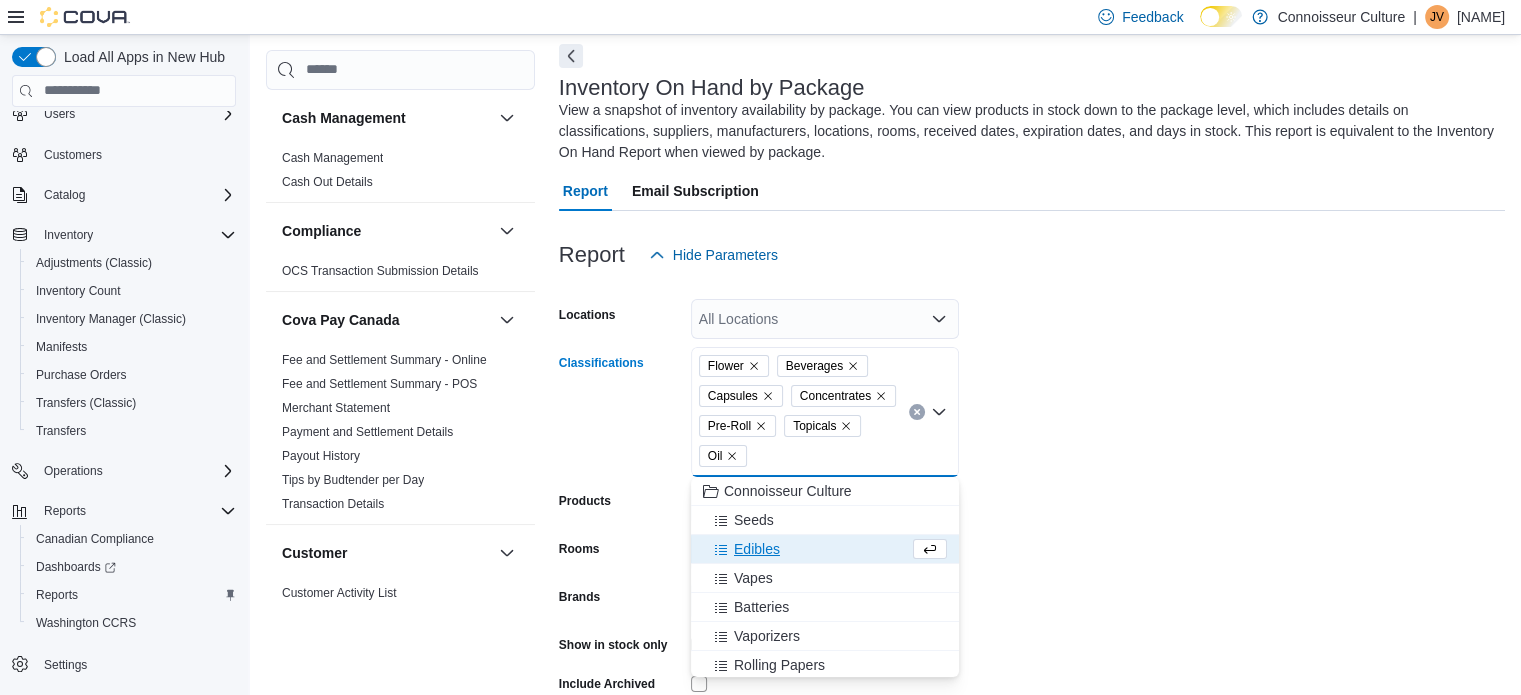 click on "Edibles" at bounding box center (806, 549) 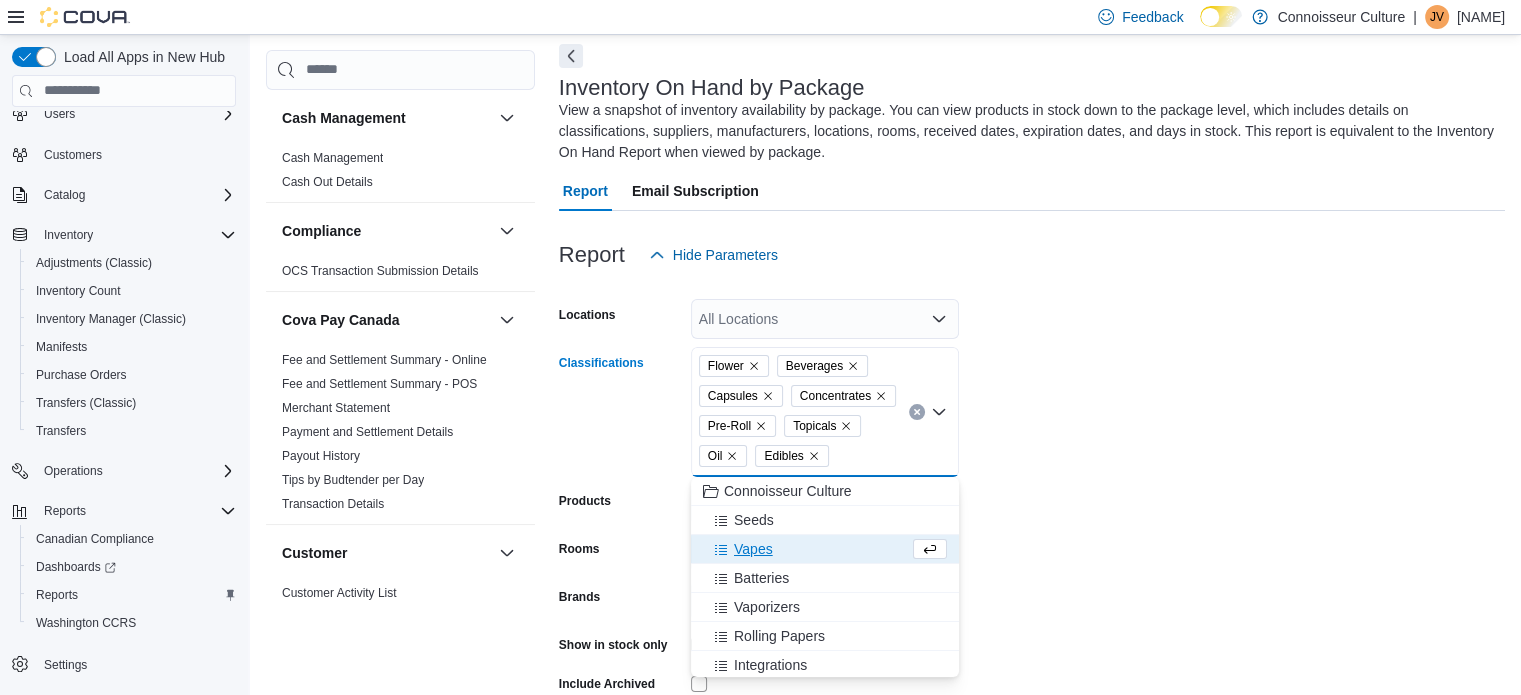 click on "Vapes" at bounding box center [806, 549] 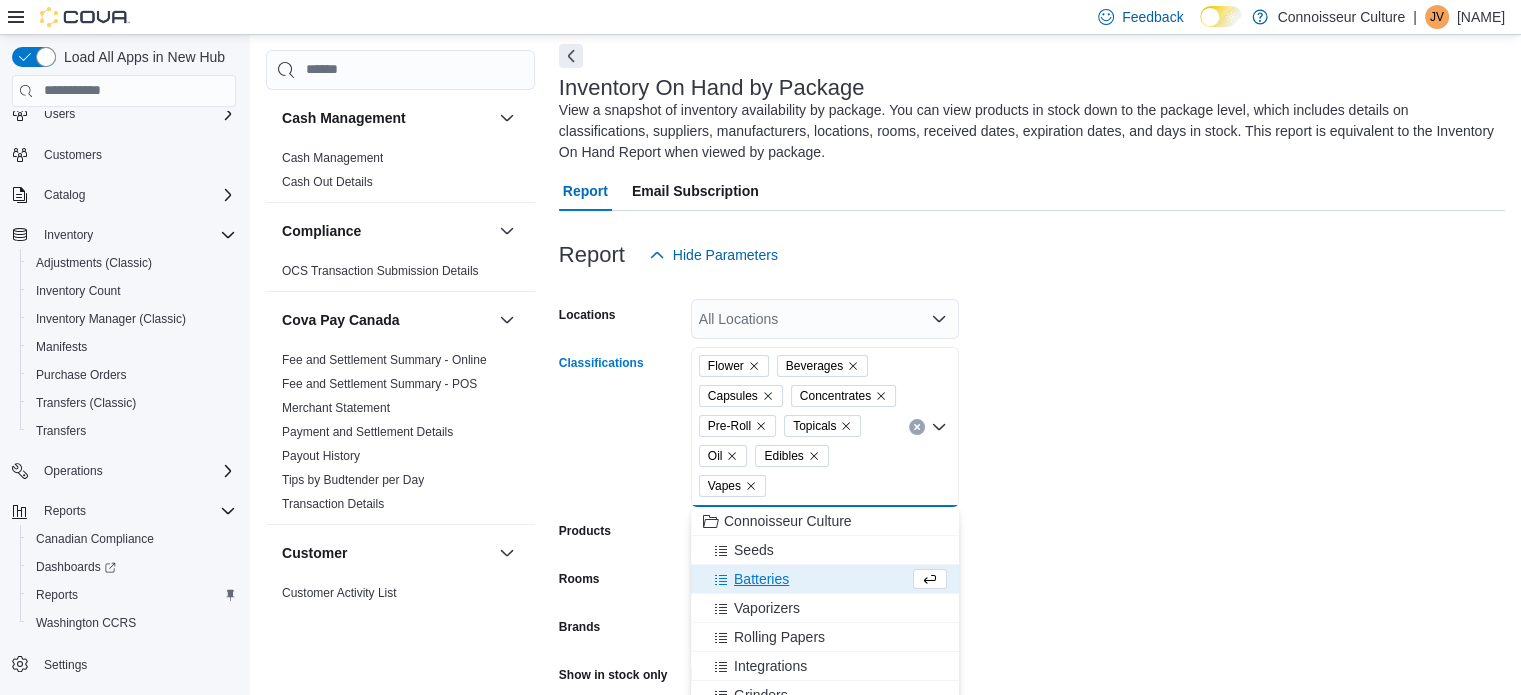 click on "Locations All Locations Classifications Flower Beverages Capsules Concentrates Pre-Roll Topicals Oil Edibles Vapes Combo box. Selected. Flower, Beverages, Capsules, Concentrates, Pre-Roll, Topicals, Oil, Edibles, Vapes. Press Backspace to delete Vapes. Combo box input. All Classifications. Type some text or, to display a list of choices, press Down Arrow. To exit the list of choices, press Escape. Products All Products Rooms All Rooms Brands All Brands Show in stock only Include Archived Export  Run Report" at bounding box center (1032, 530) 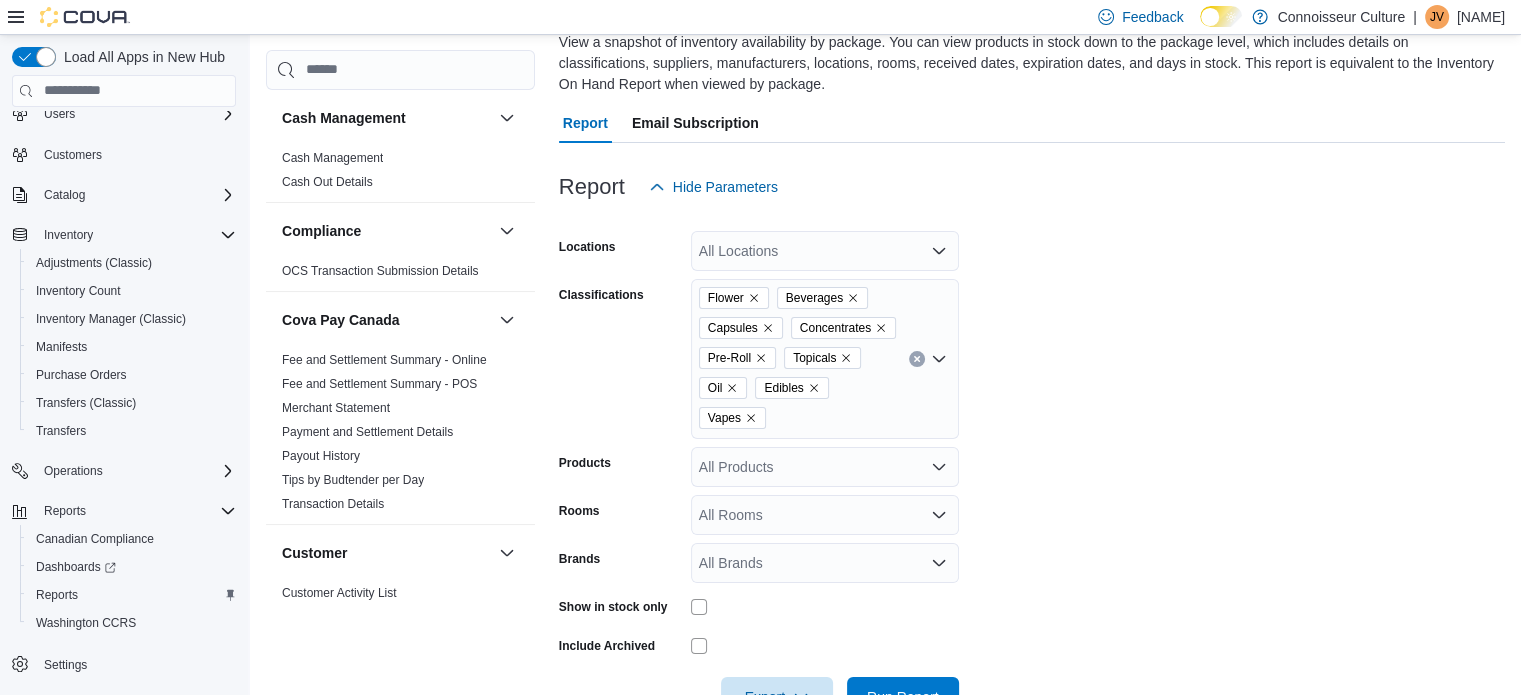 scroll, scrollTop: 188, scrollLeft: 0, axis: vertical 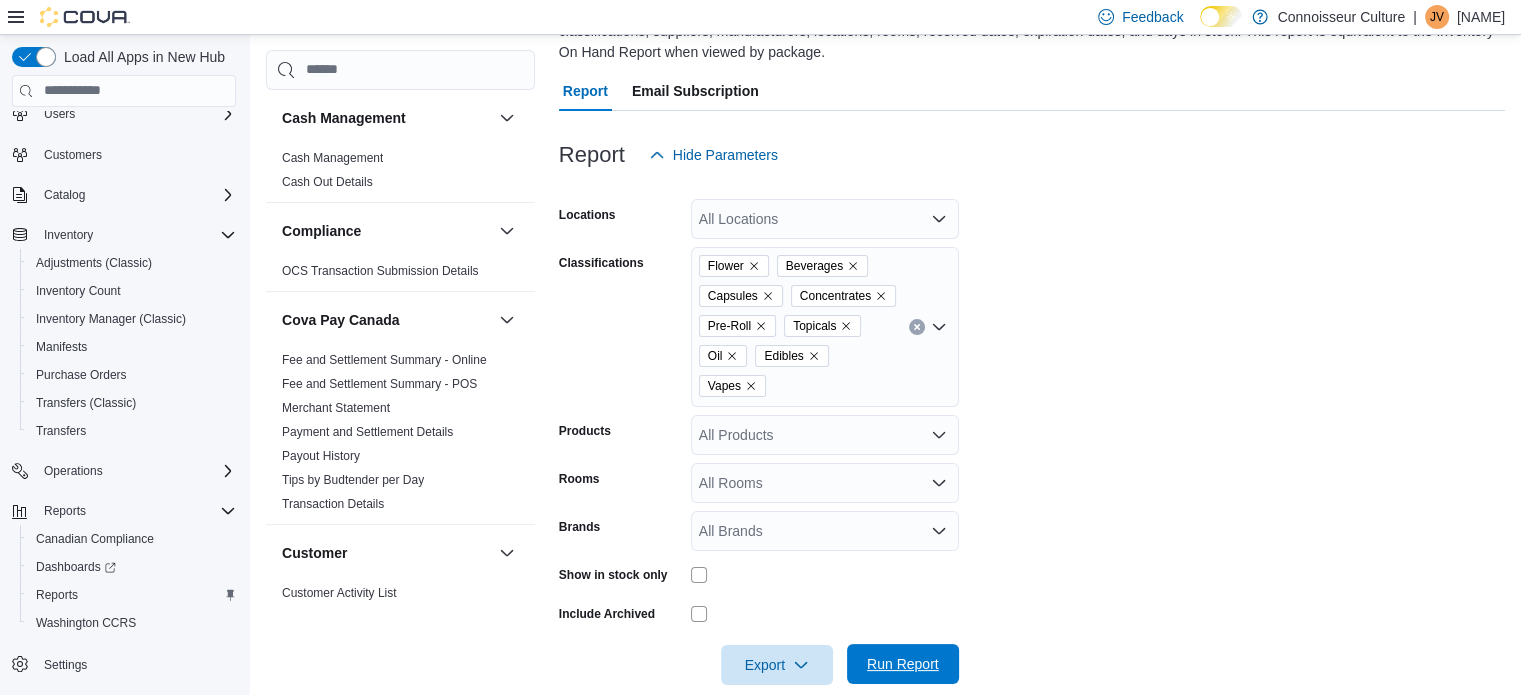 click on "Run Report" at bounding box center (903, 664) 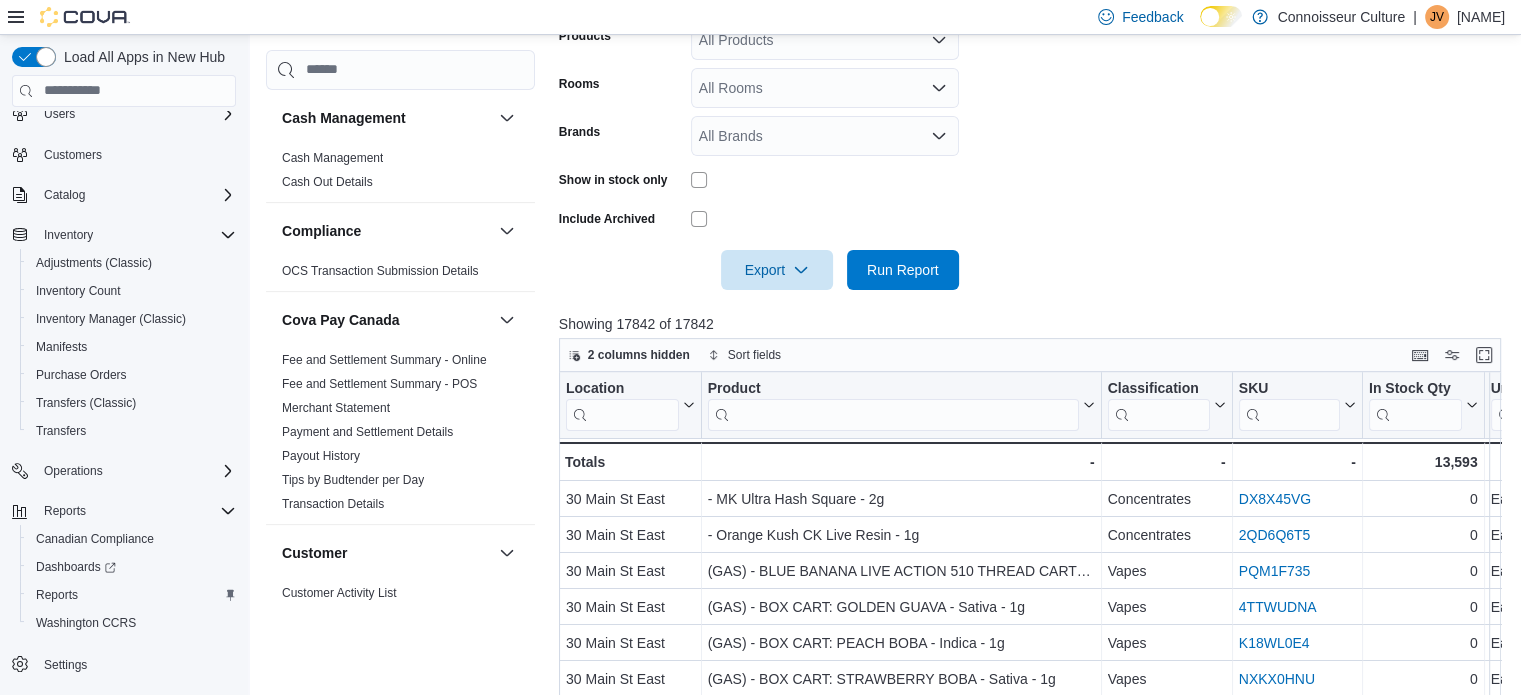 scroll, scrollTop: 788, scrollLeft: 0, axis: vertical 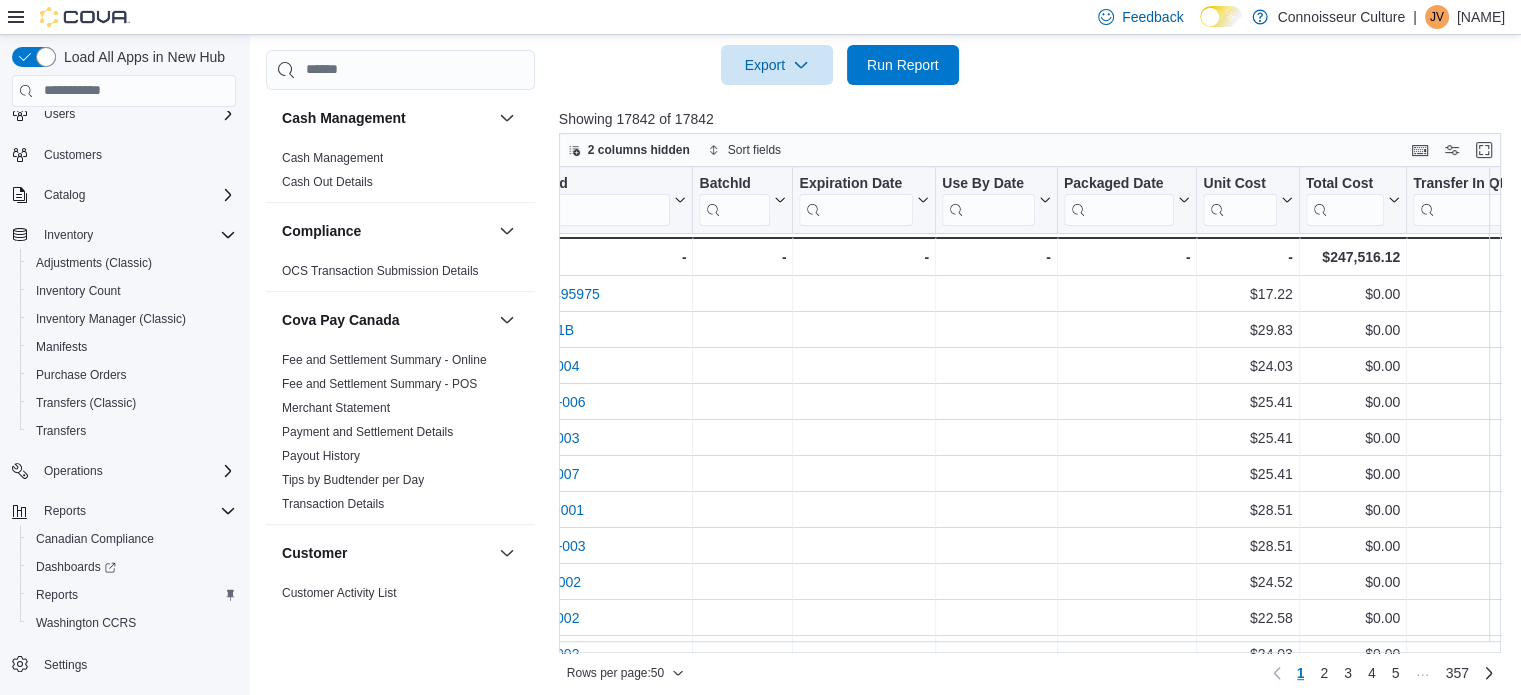 click at bounding box center [1035, 97] 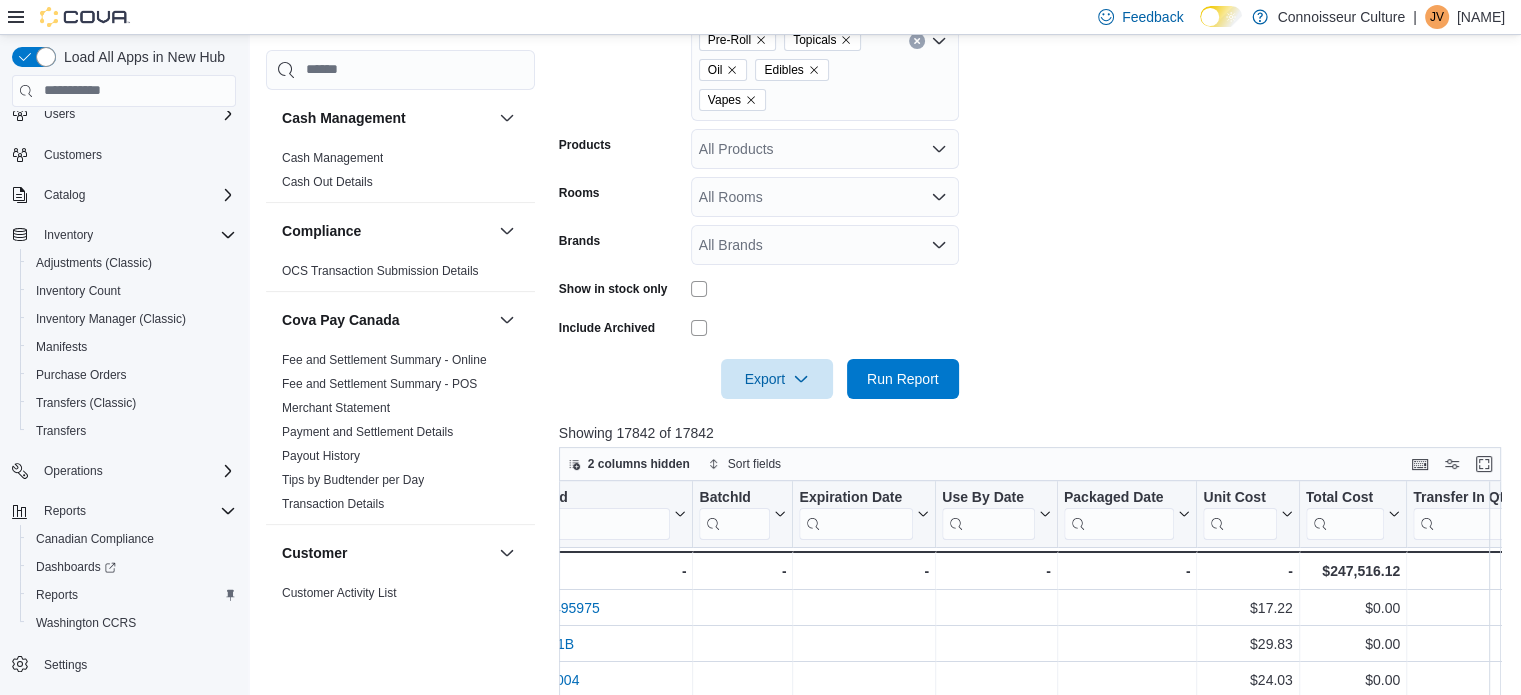 scroll, scrollTop: 188, scrollLeft: 0, axis: vertical 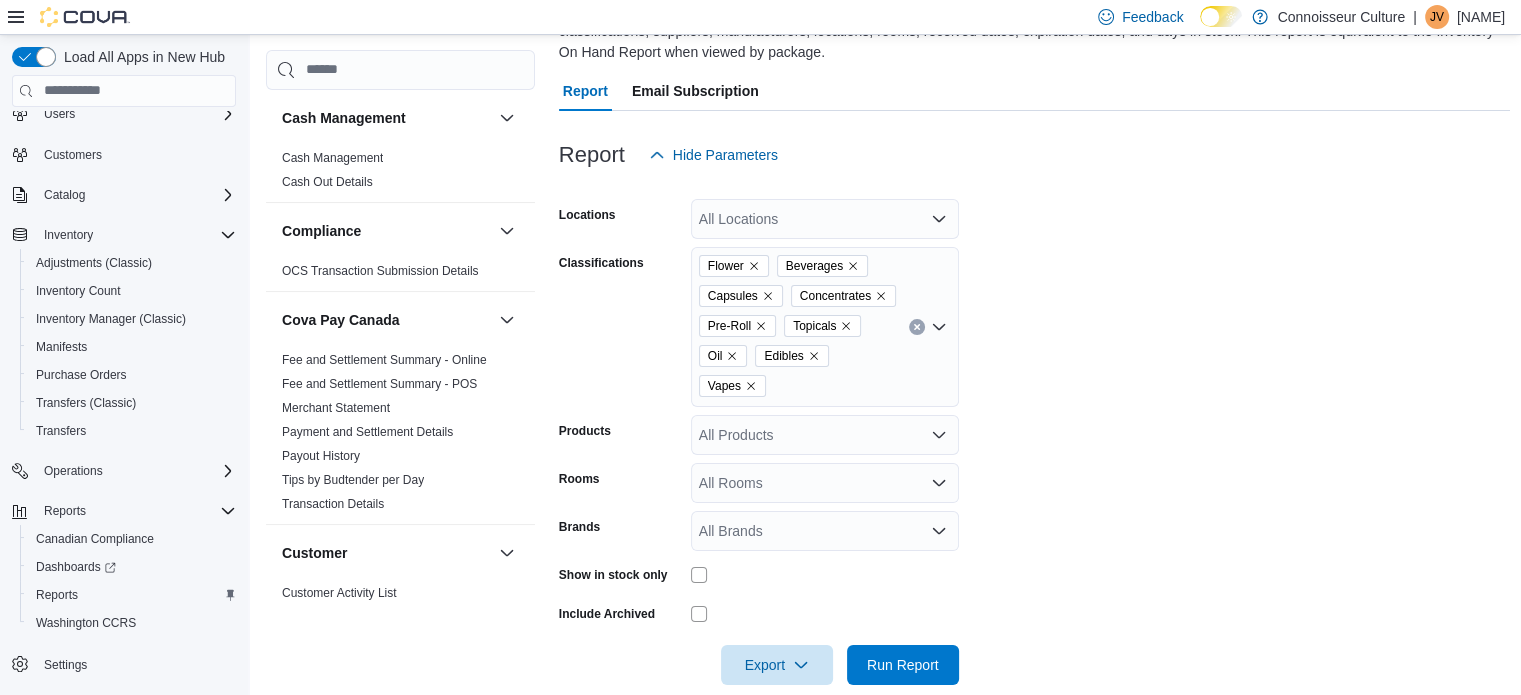 click 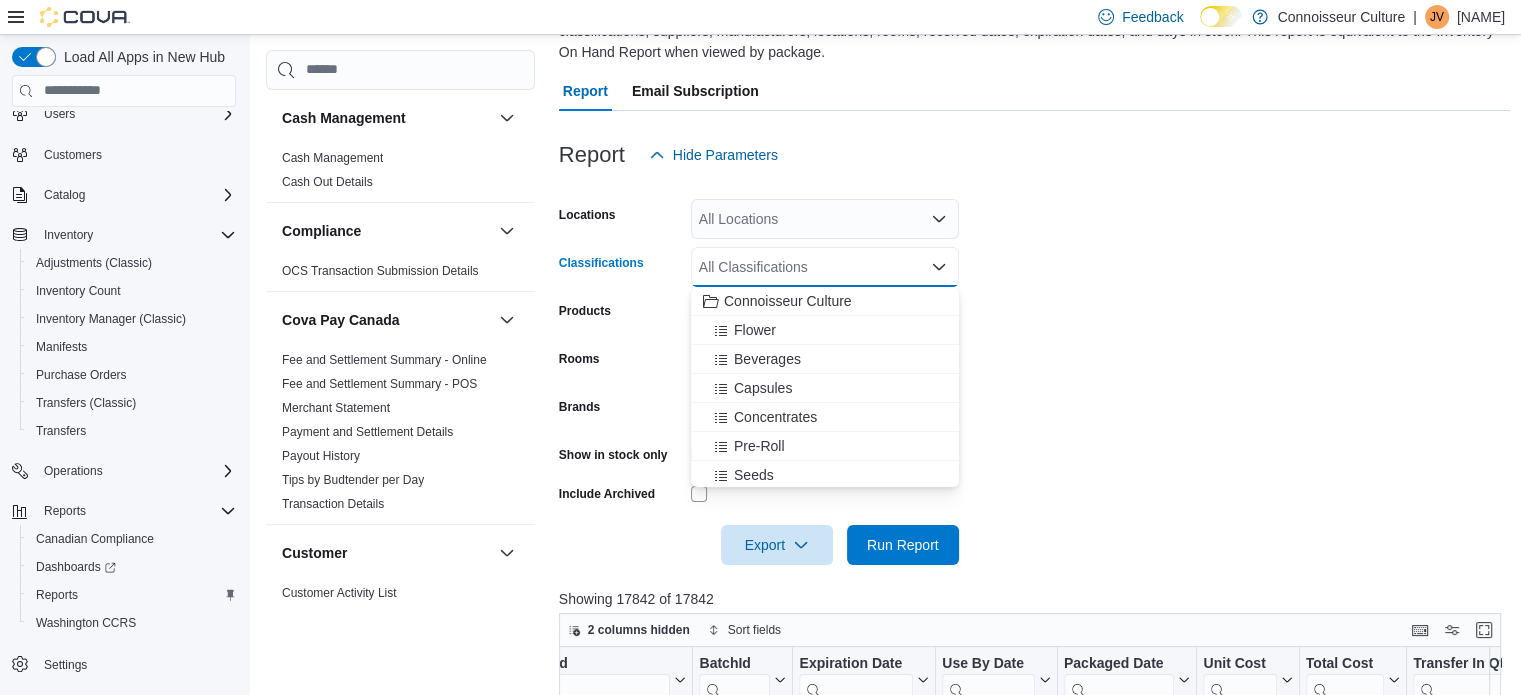 click on "Locations All Locations Classifications All Classifications Combo box. Selected. Combo box input. All Classifications. Type some text or, to display a list of choices, press Down Arrow. To exit the list of choices, press Escape. Products All Products Rooms All Rooms Brands All Brands Show in stock only Include Archived Export  Run Report" at bounding box center (1035, 370) 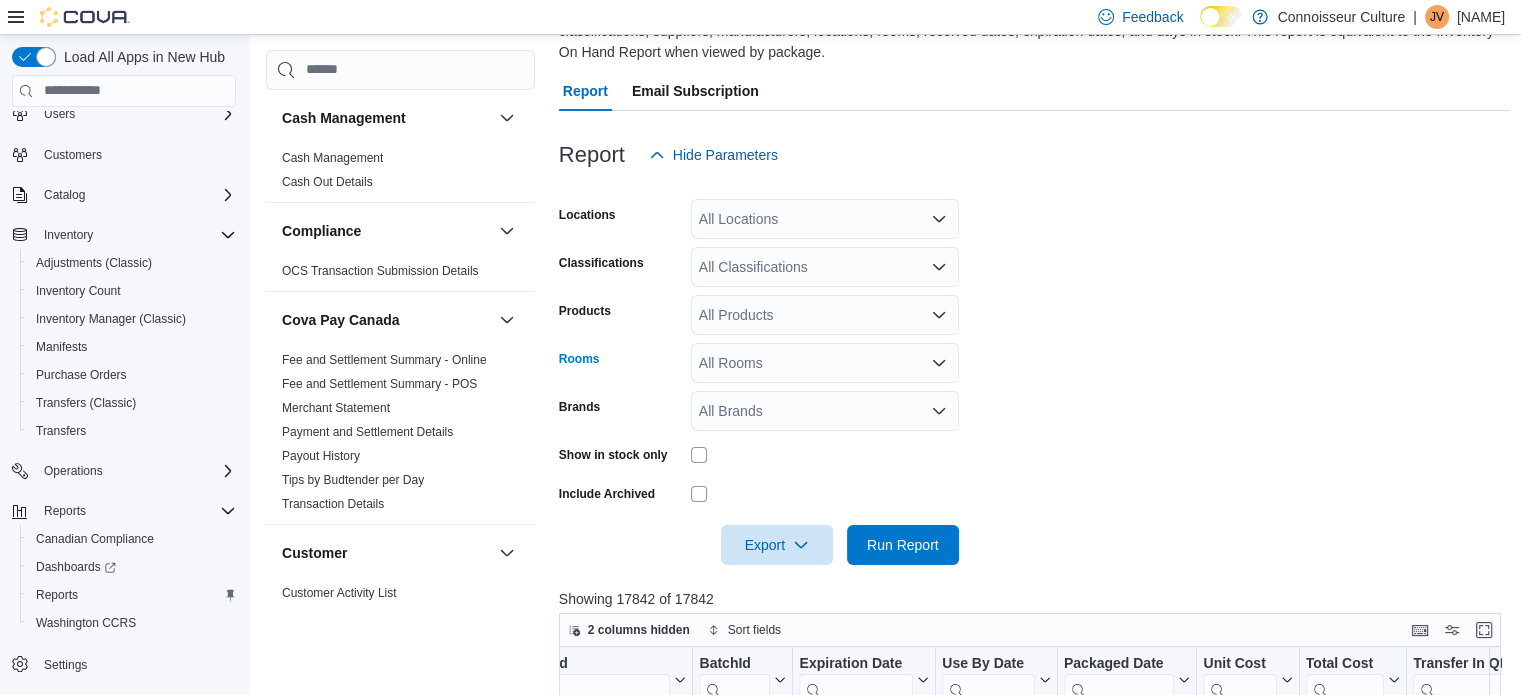 click on "All Rooms" at bounding box center [825, 363] 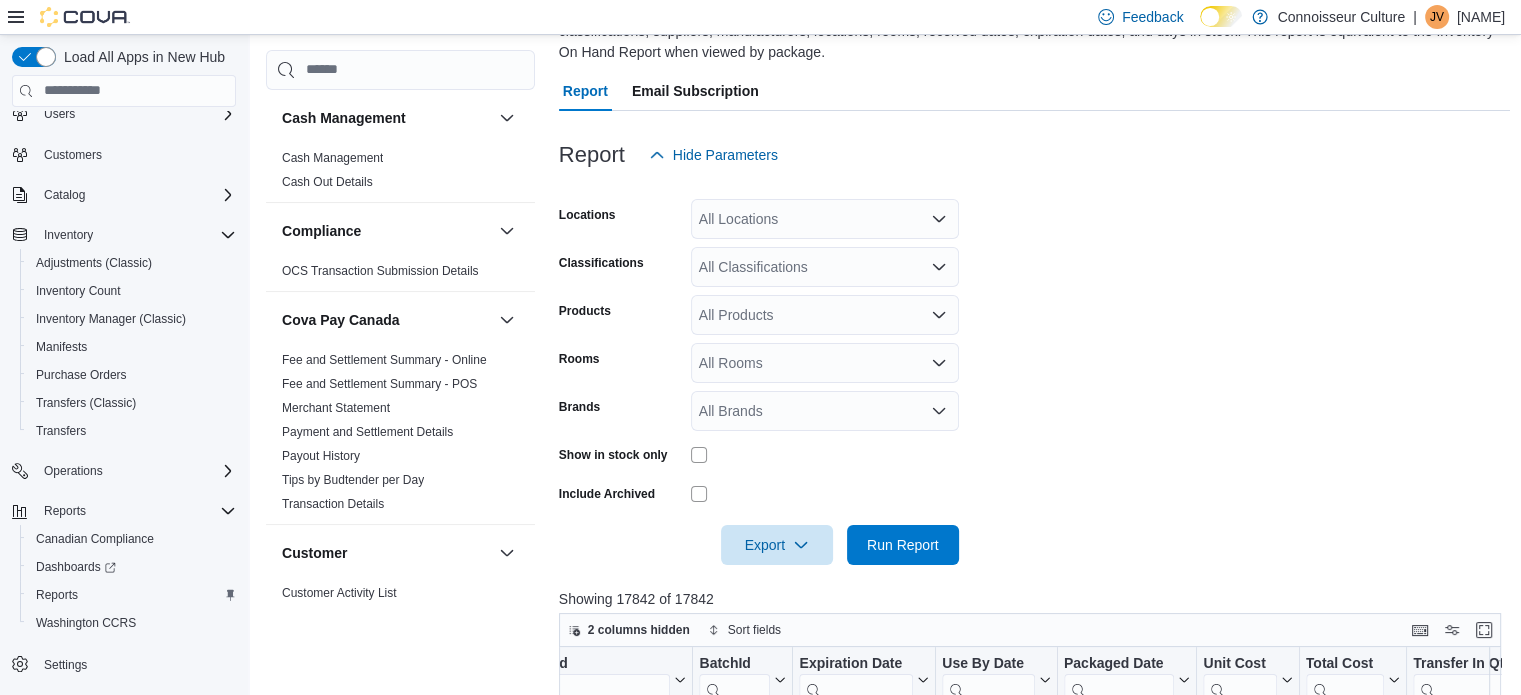 drag, startPoint x: 1144, startPoint y: 338, endPoint x: 829, endPoint y: 397, distance: 320.47778 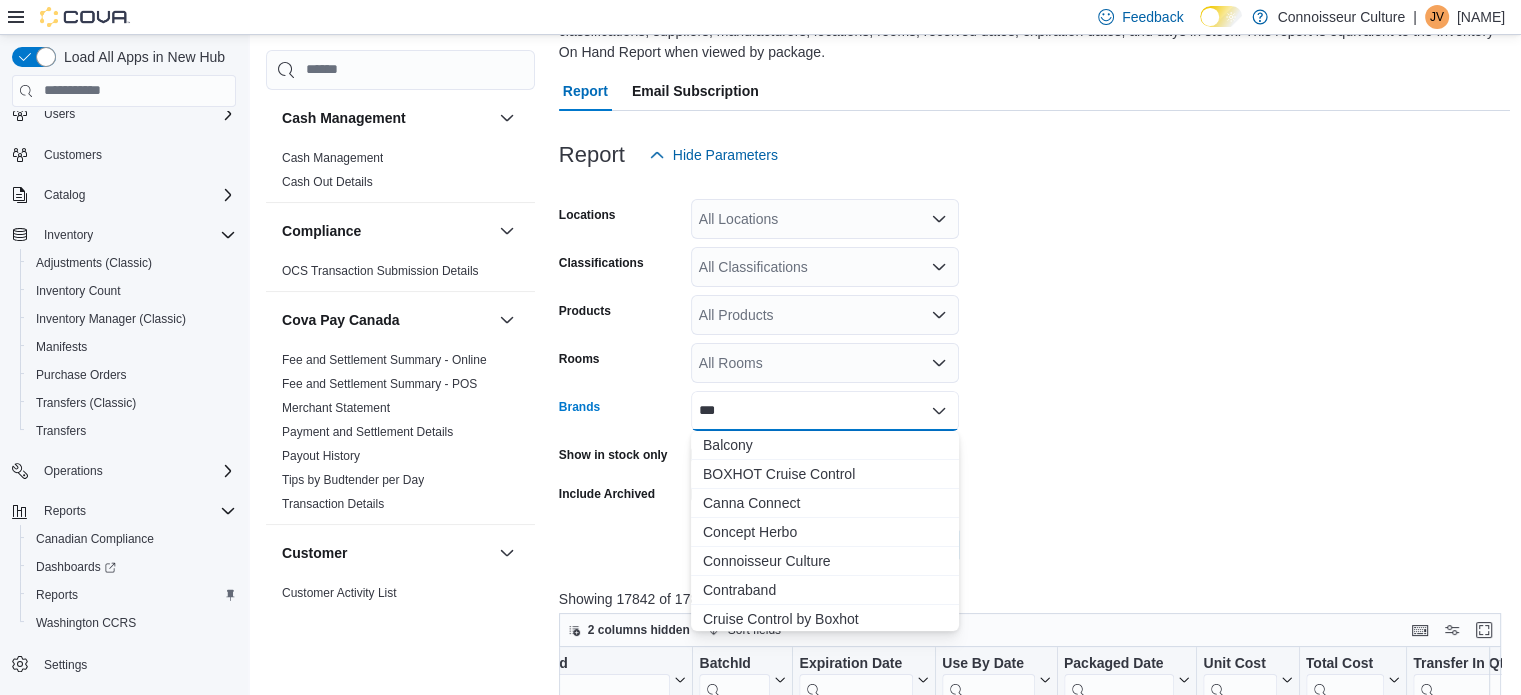 type on "****" 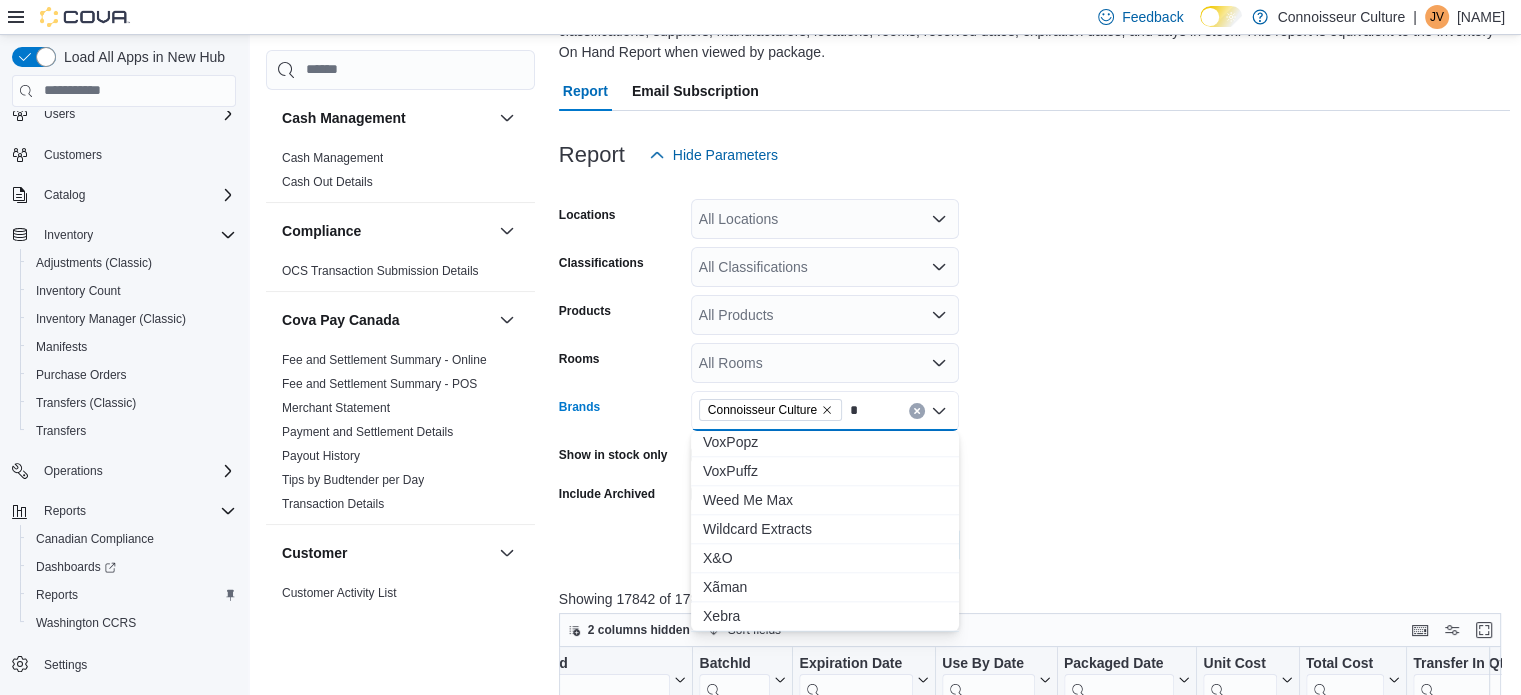 scroll, scrollTop: 2380, scrollLeft: 0, axis: vertical 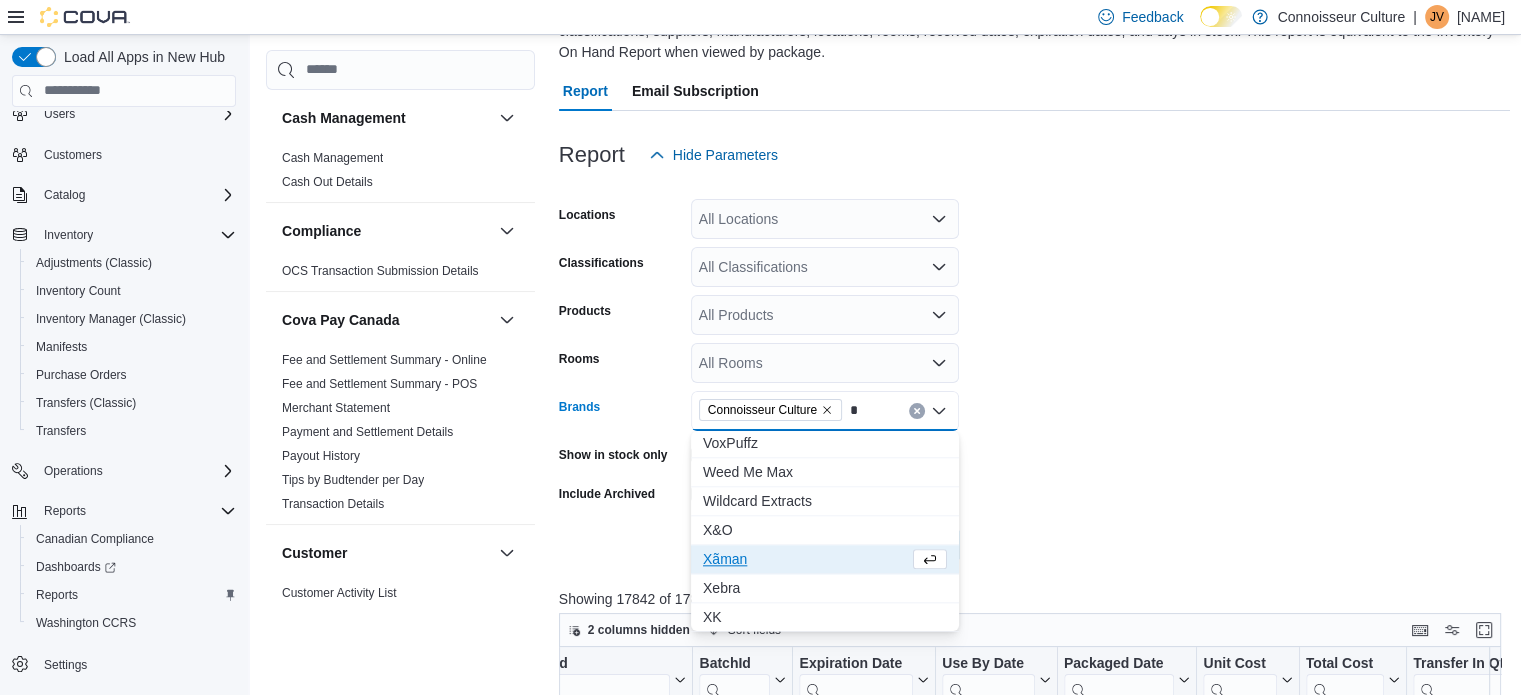 type on "*" 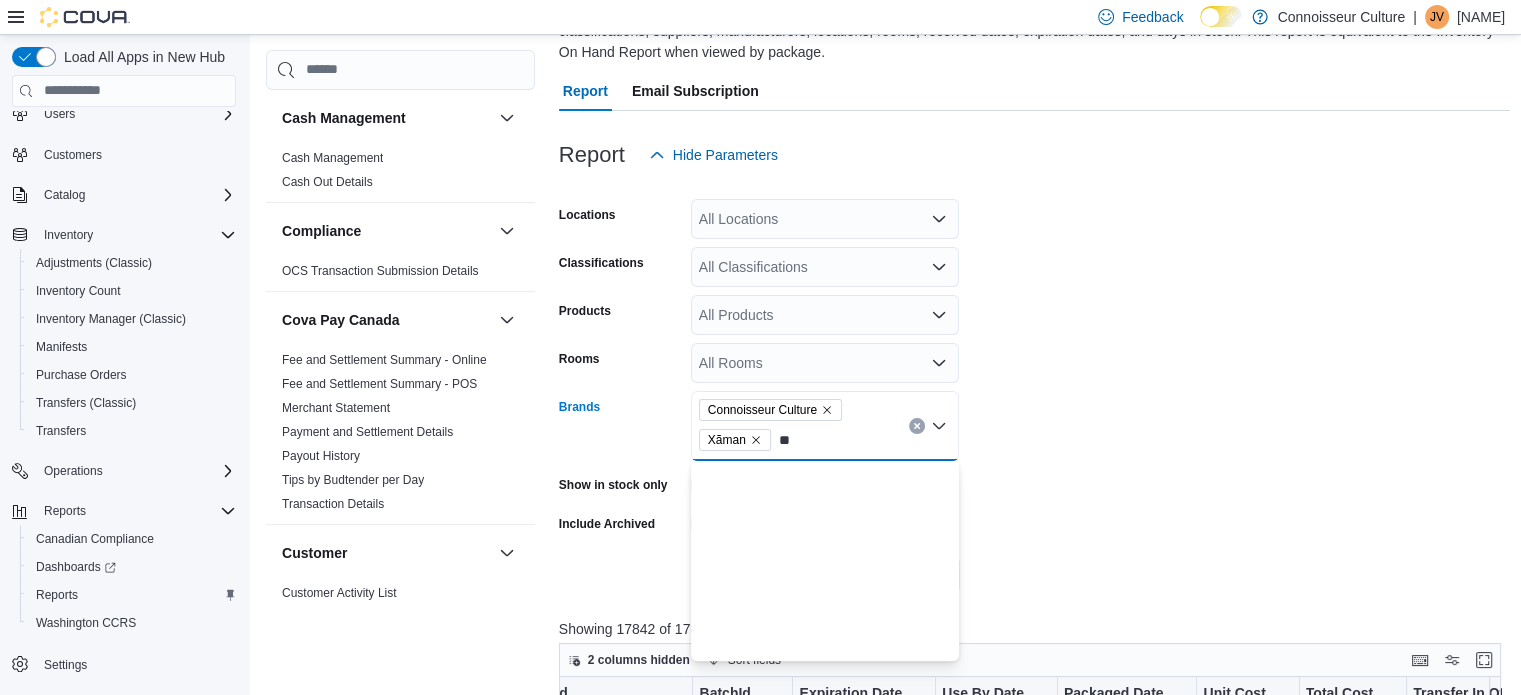 scroll, scrollTop: 0, scrollLeft: 0, axis: both 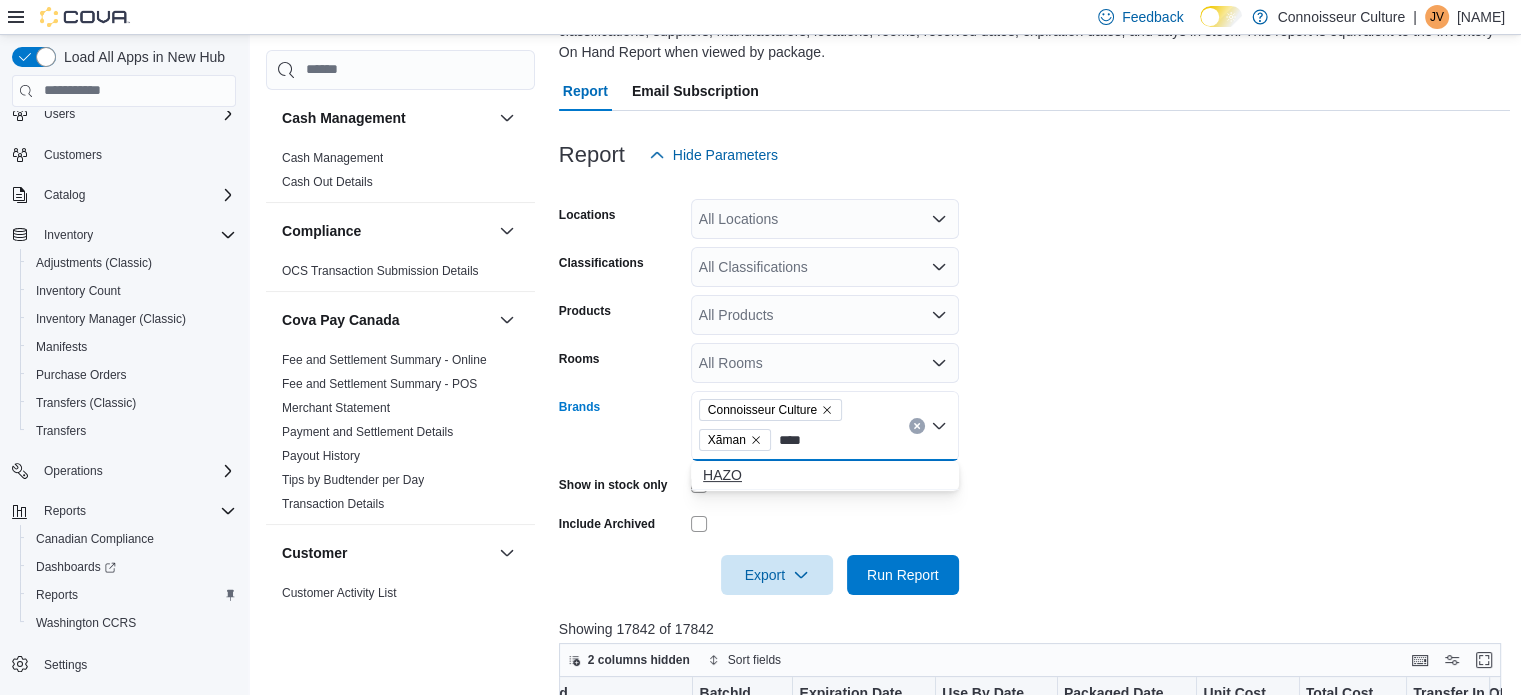 type on "****" 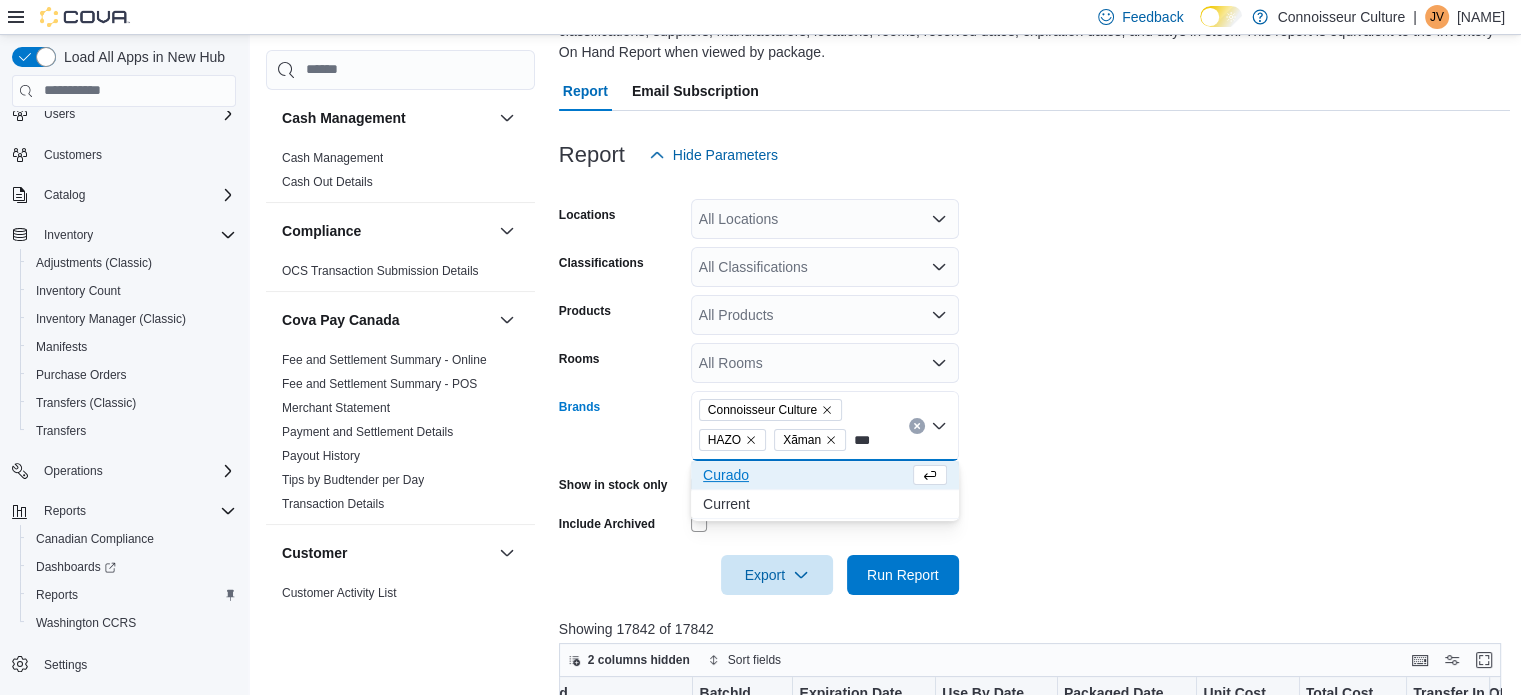type on "***" 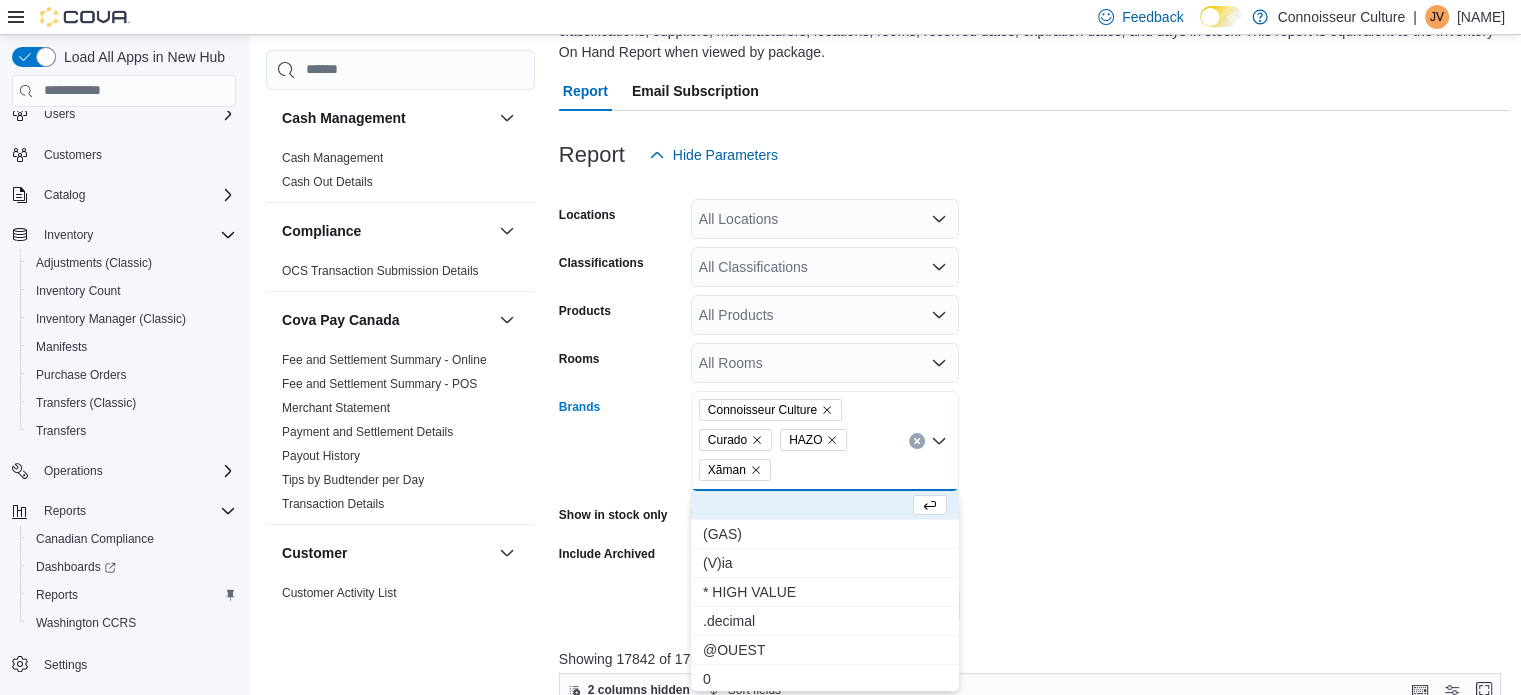 click on "Locations All Locations Classifications All Classifications Products All Products Rooms All Rooms Brands Connoisseur Culture Curado HAZO Xãman Combo box. Selected. Connoisseur Culture, Curado, HAZO, Xãman. Press Backspace to delete Xãman. Combo box input. All Brands. Type some text or, to display a list of choices, press Down Arrow. To exit the list of choices, press Escape. Show in stock only Include Archived Export  Run Report" at bounding box center [1035, 400] 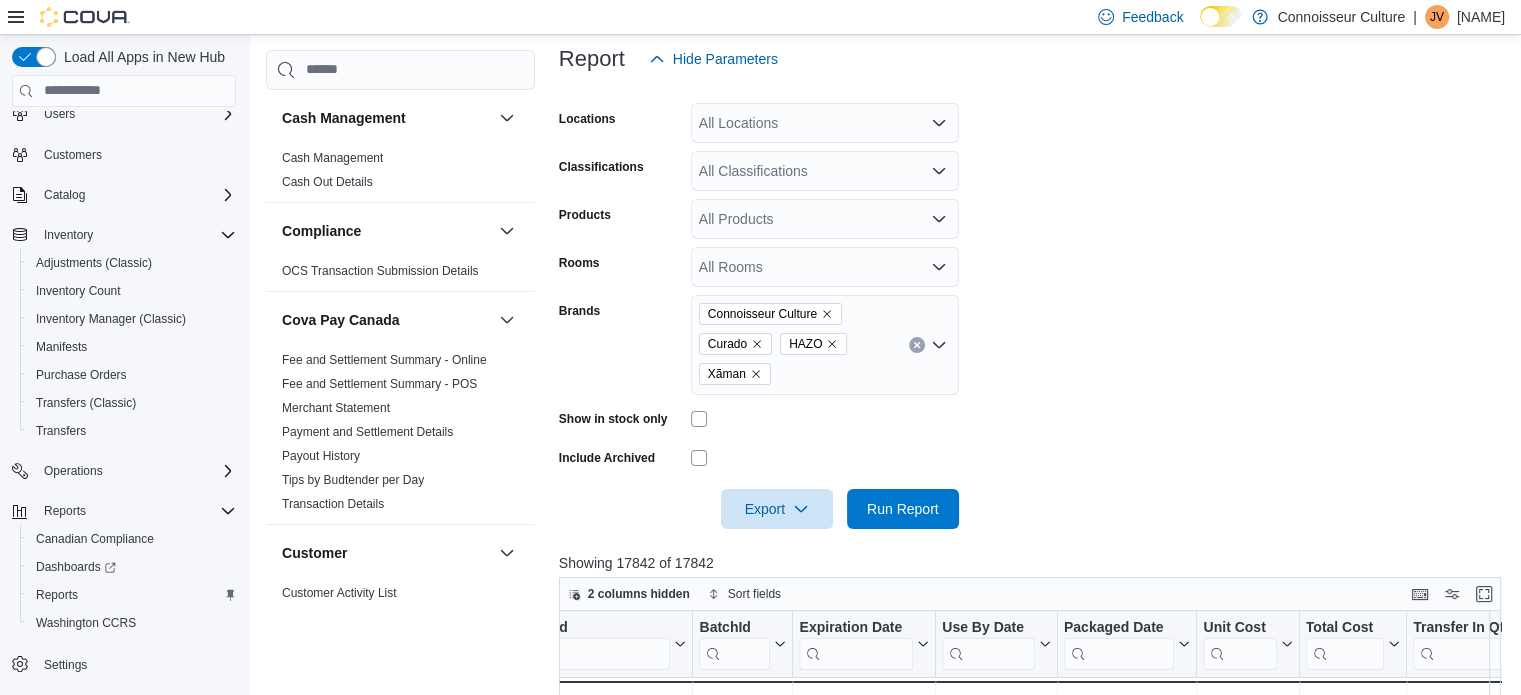 scroll, scrollTop: 288, scrollLeft: 0, axis: vertical 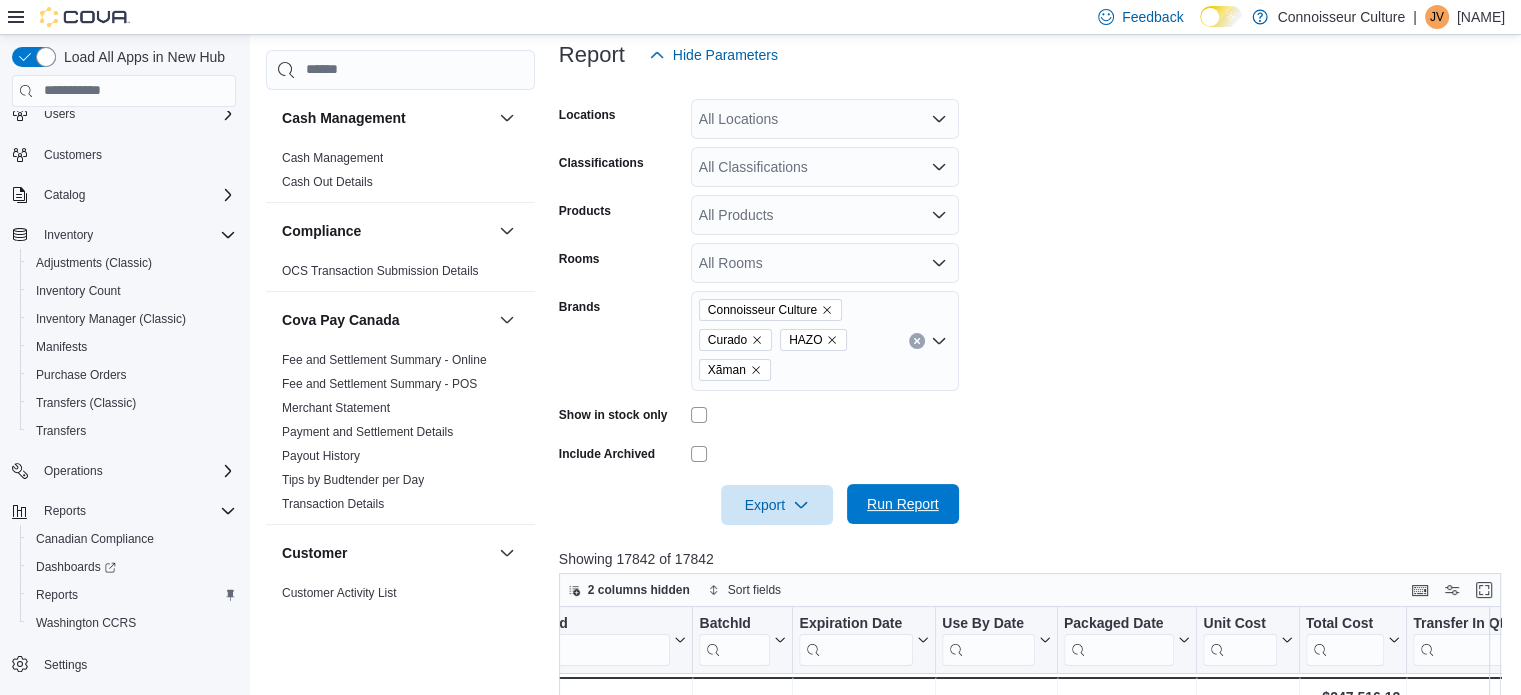 drag, startPoint x: 897, startPoint y: 494, endPoint x: 1006, endPoint y: 472, distance: 111.19802 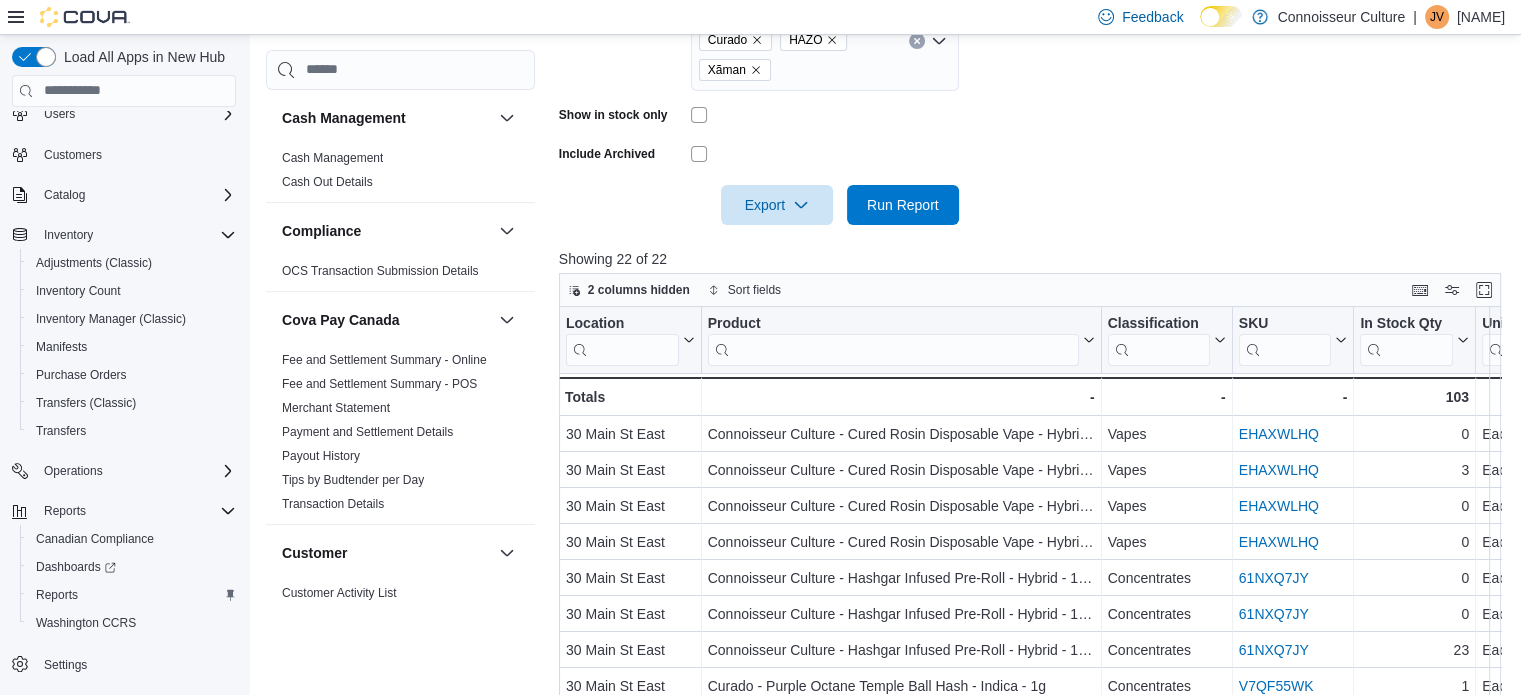 scroll, scrollTop: 737, scrollLeft: 0, axis: vertical 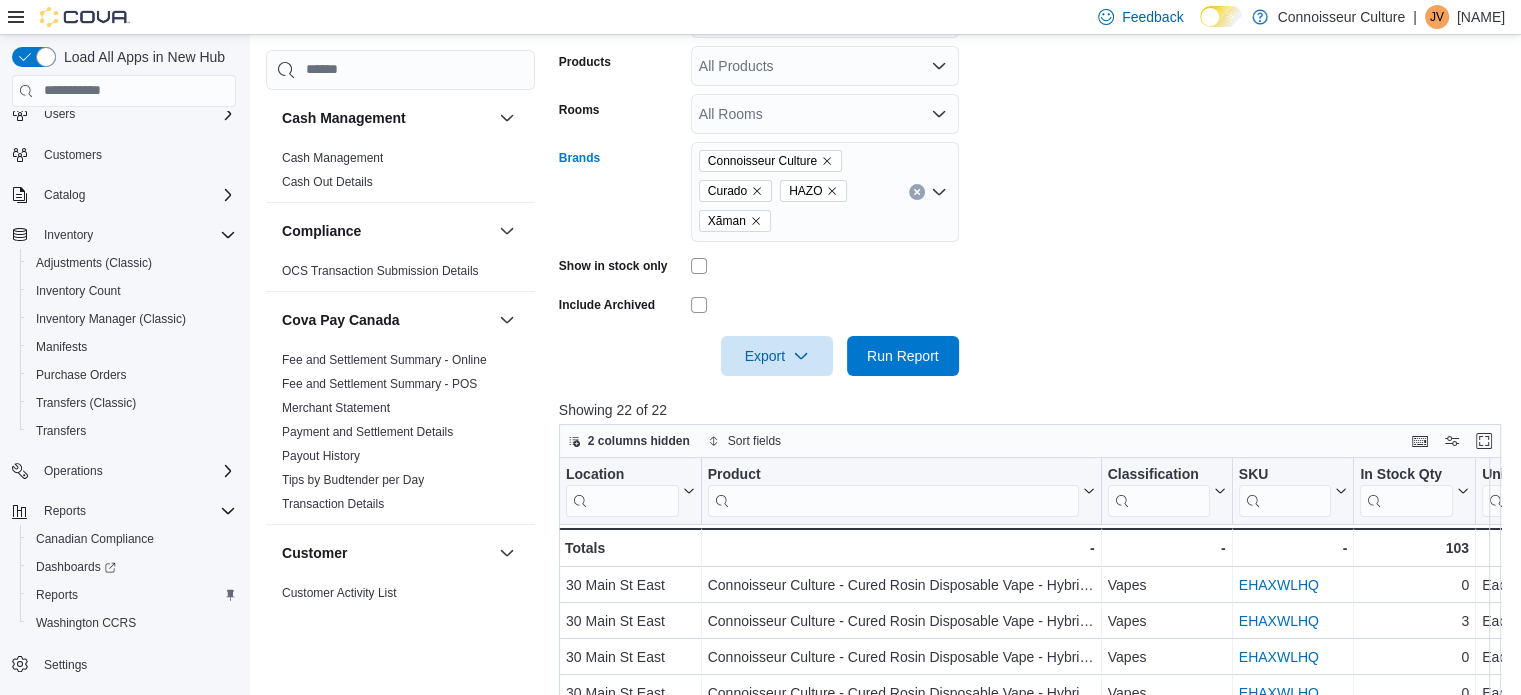 click on "Connoisseur Culture Curado HAZO Xãman" at bounding box center (825, 192) 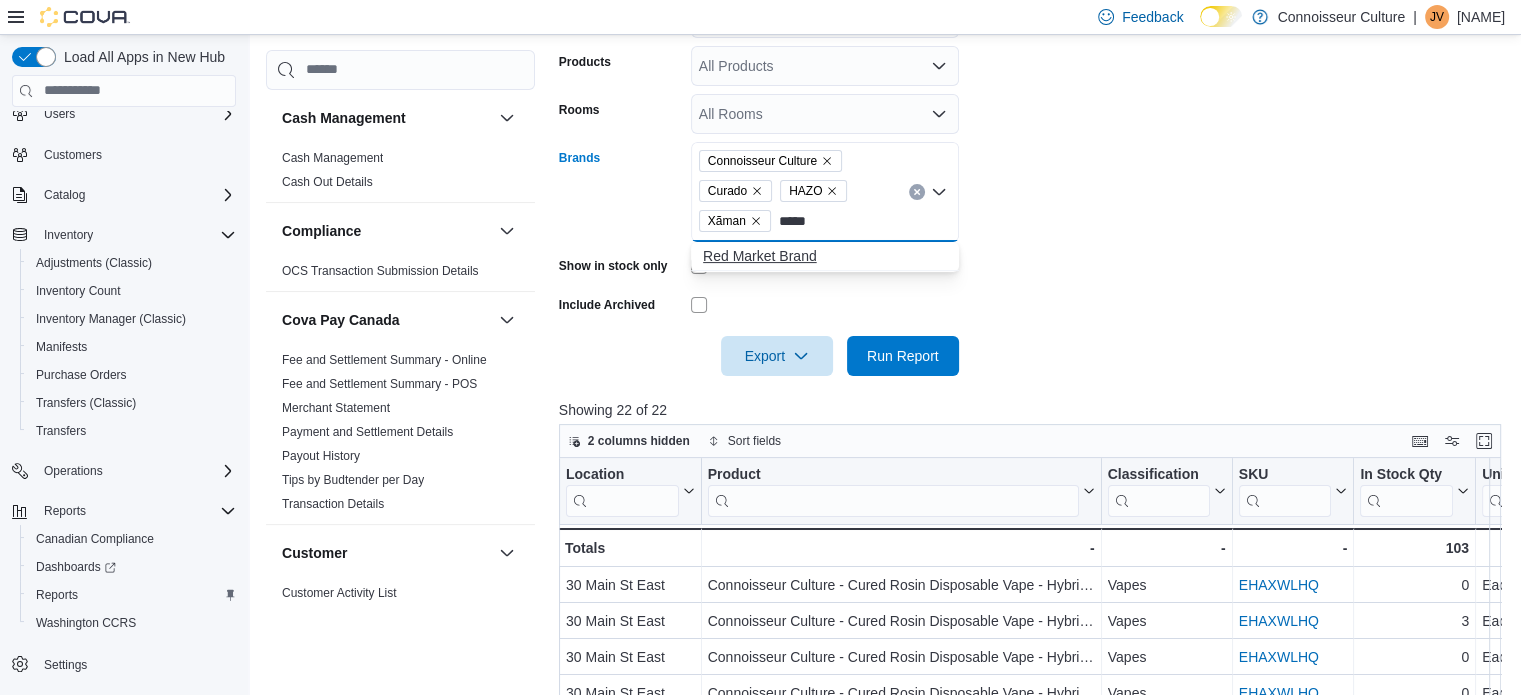 type on "*****" 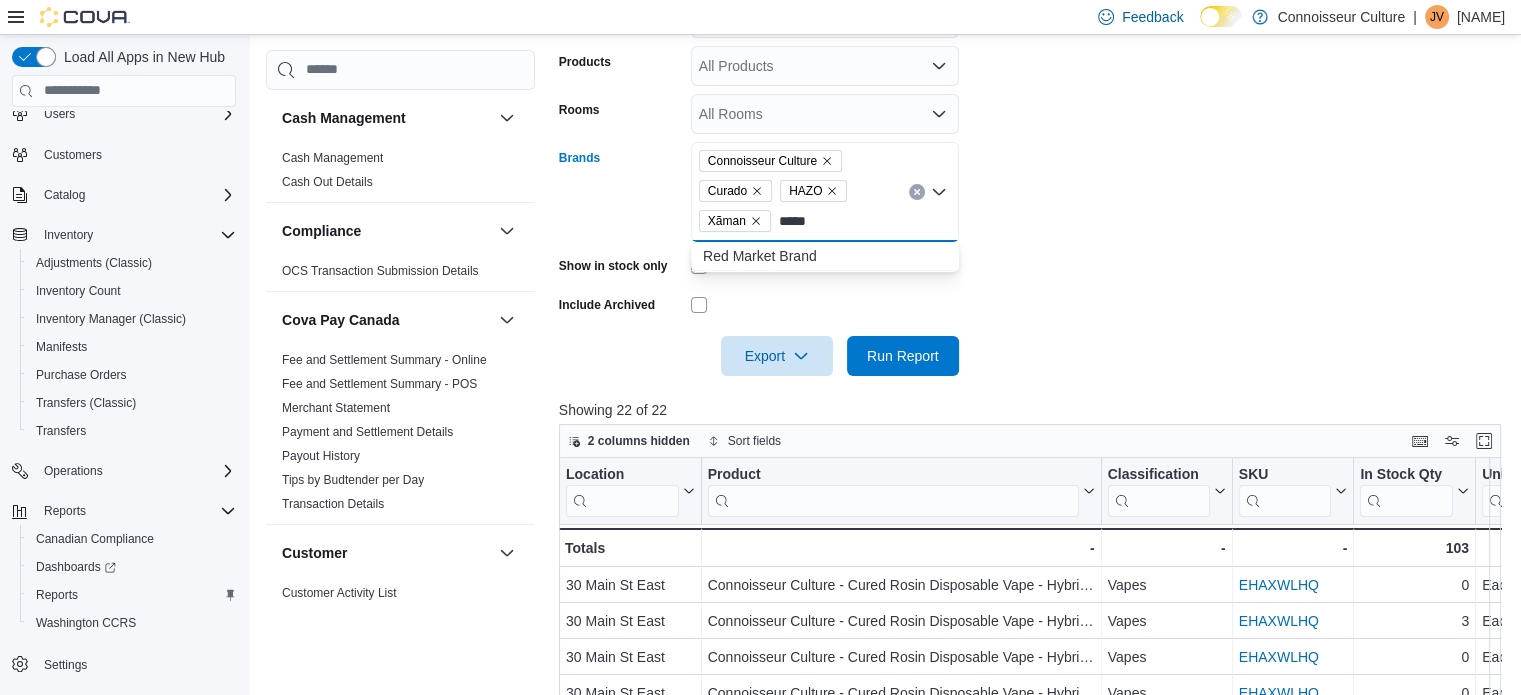 type 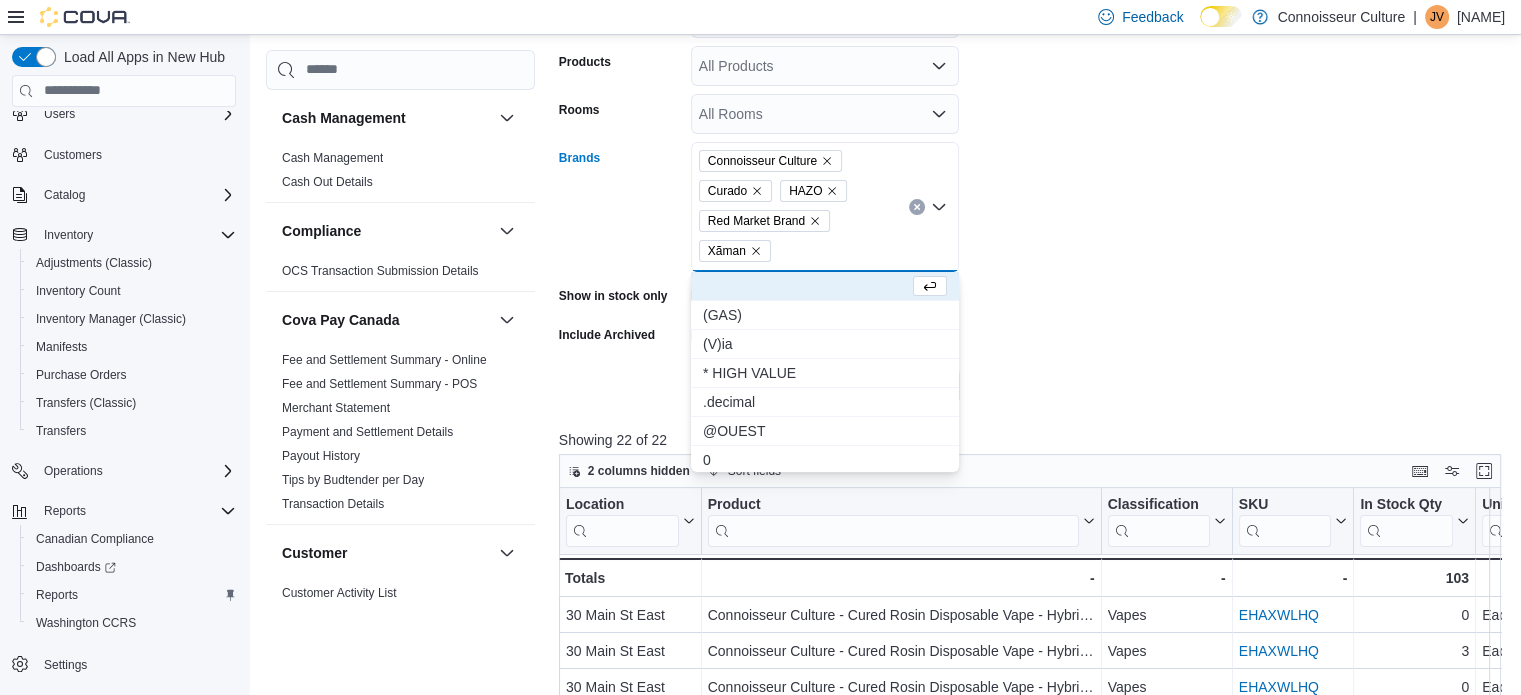 click on "Locations All Locations Classifications All Classifications Products All Products Rooms All Rooms Brands Connoisseur Culture Curado HAZO Red Market Brand Xãman Combo box. Selected. Connoisseur Culture, Curado, HAZO, Red Market Brand, Xãman. Press Backspace to delete Xãman. Combo box input. All Brands. Type some text or, to display a list of choices, press Down Arrow. To exit the list of choices, press Escape. Show in stock only Include Archived Export  Run Report" at bounding box center [1035, 166] 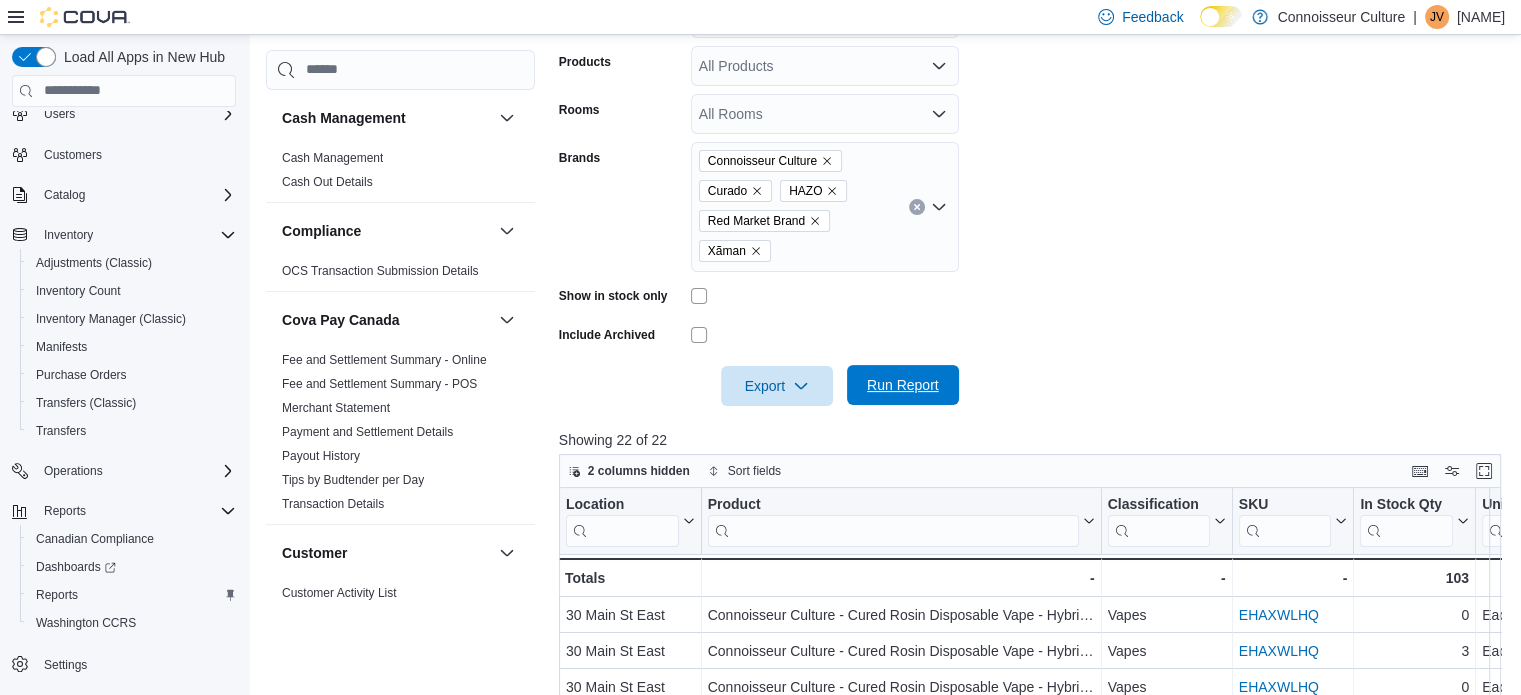 click on "Run Report" at bounding box center [903, 385] 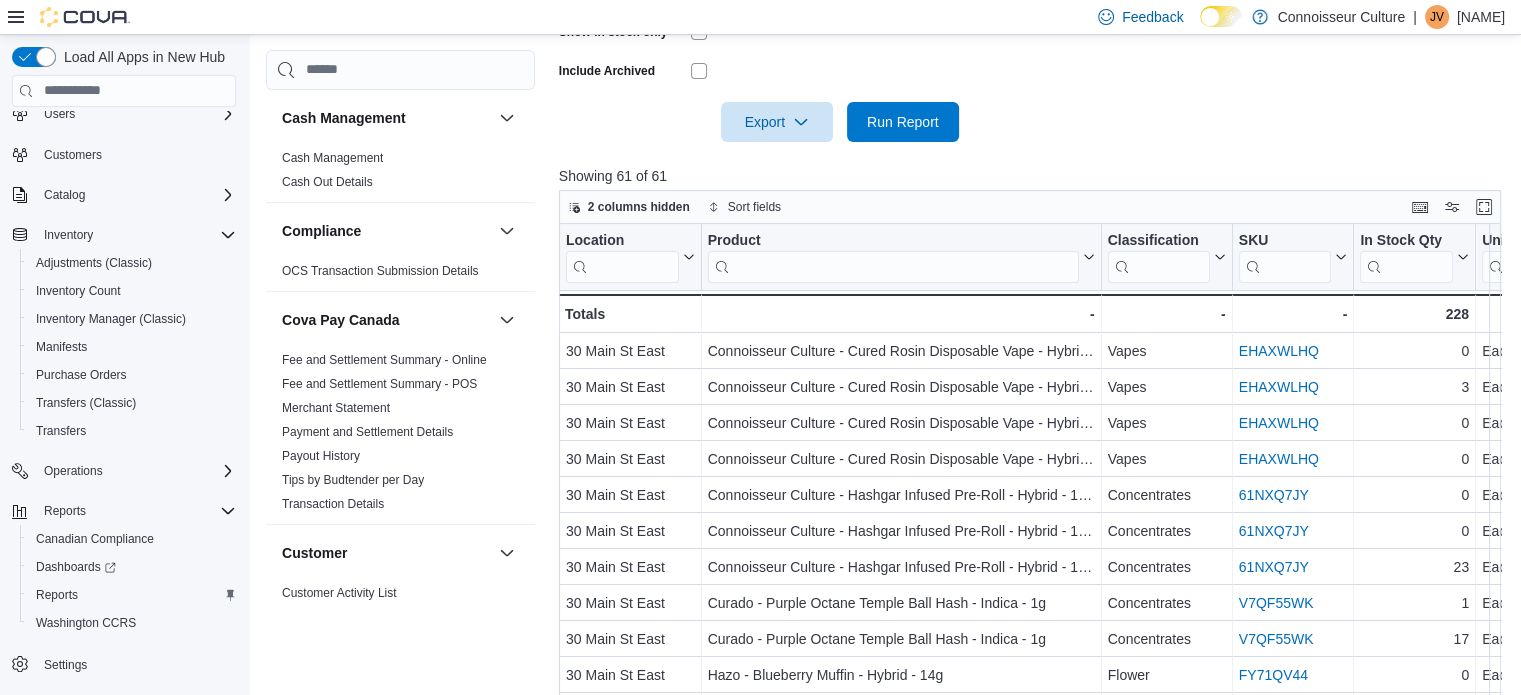 scroll, scrollTop: 768, scrollLeft: 0, axis: vertical 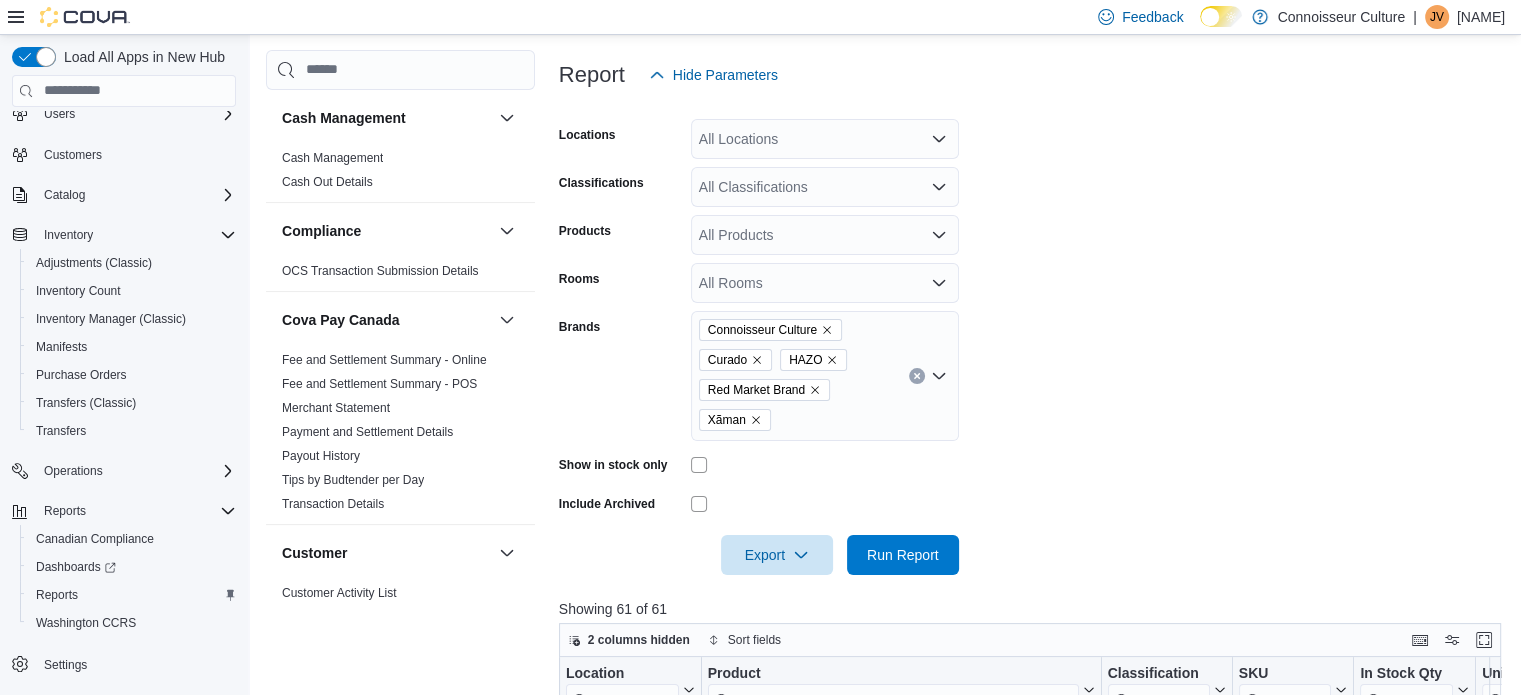 click at bounding box center (917, 376) 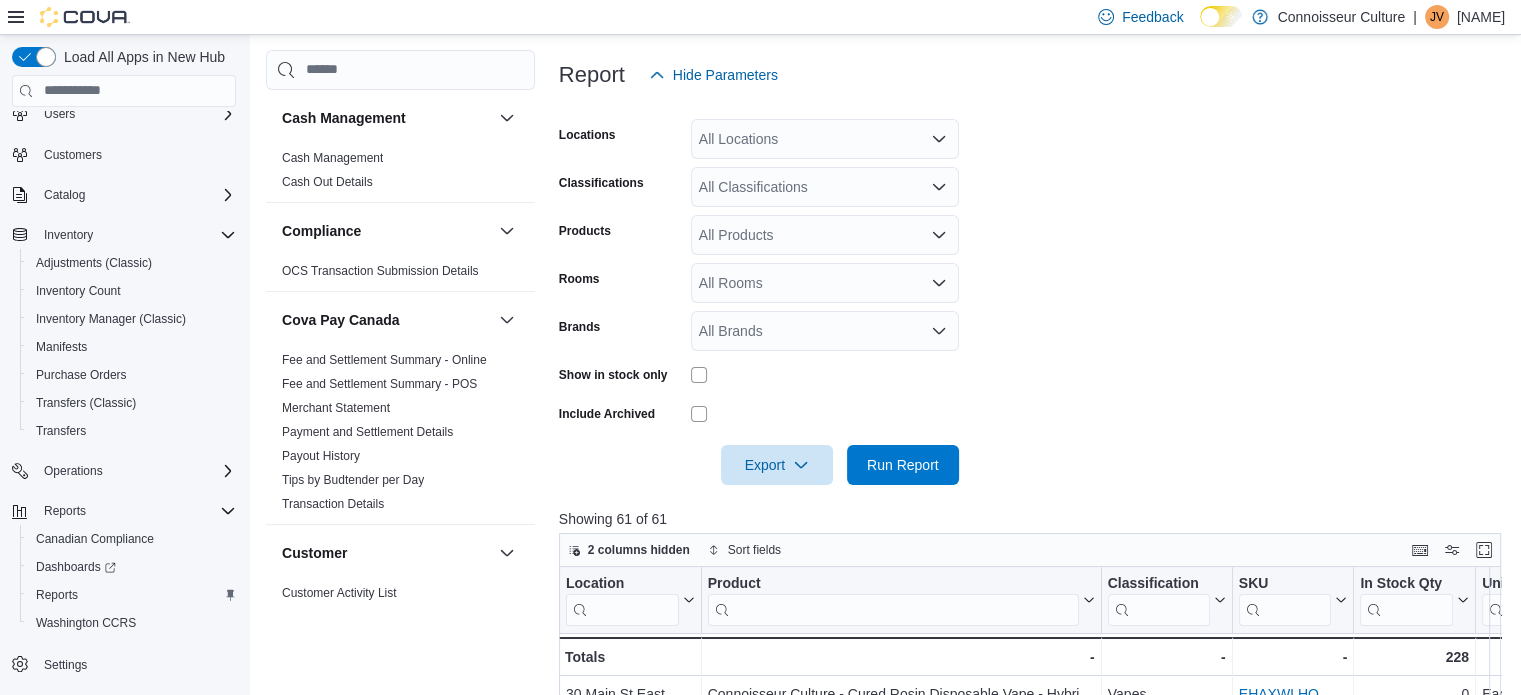 click on "Locations All Locations Classifications All Classifications Products All Products Rooms All Rooms Brands All Brands Show in stock only Include Archived Export  Run Report" at bounding box center [1035, 290] 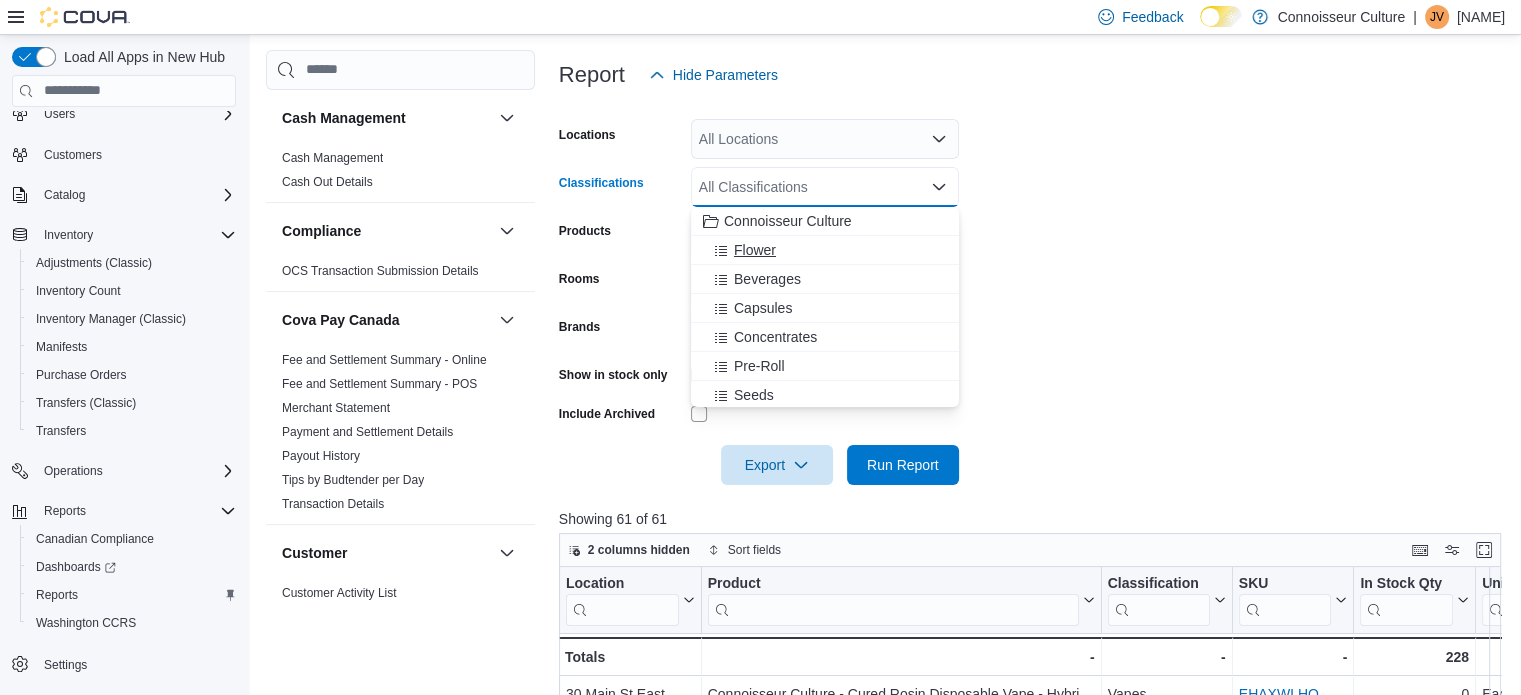 click on "Flower" at bounding box center (755, 250) 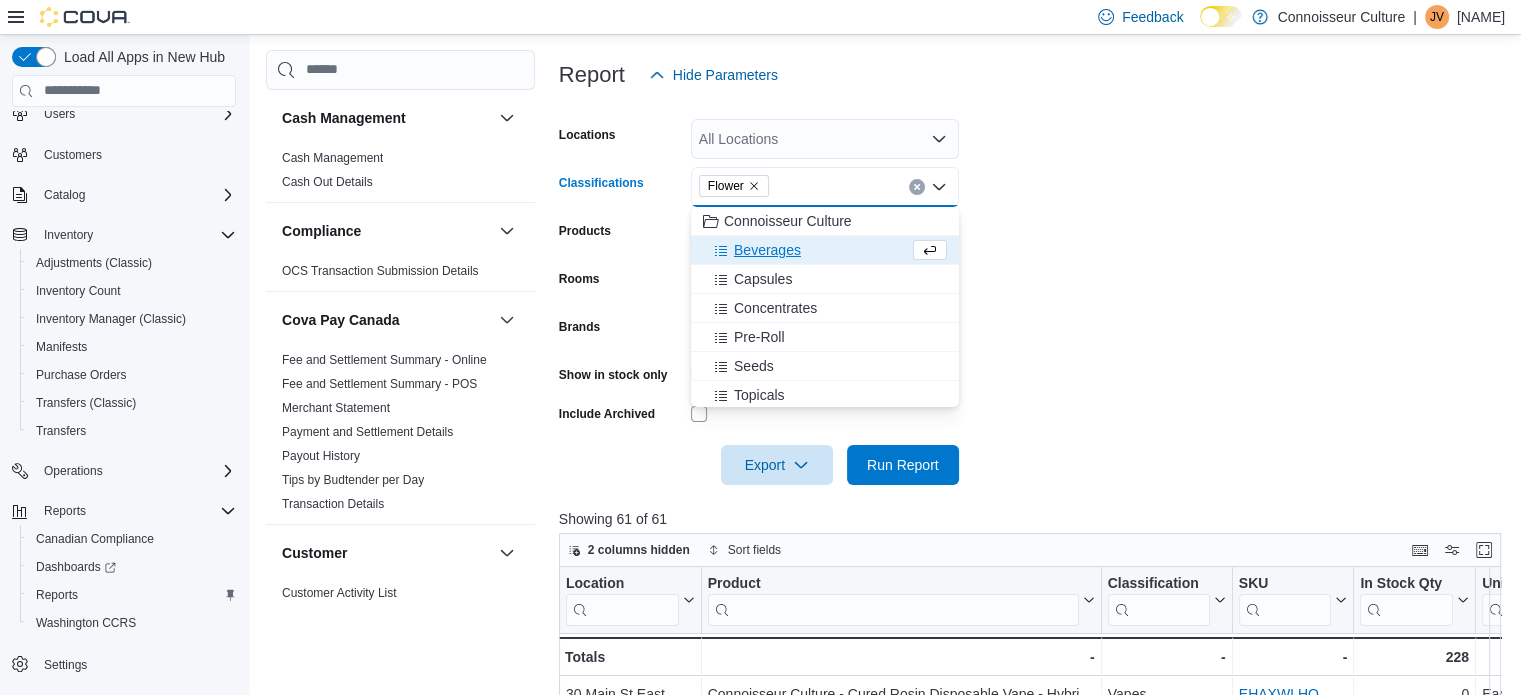 click on "Beverages" at bounding box center [767, 250] 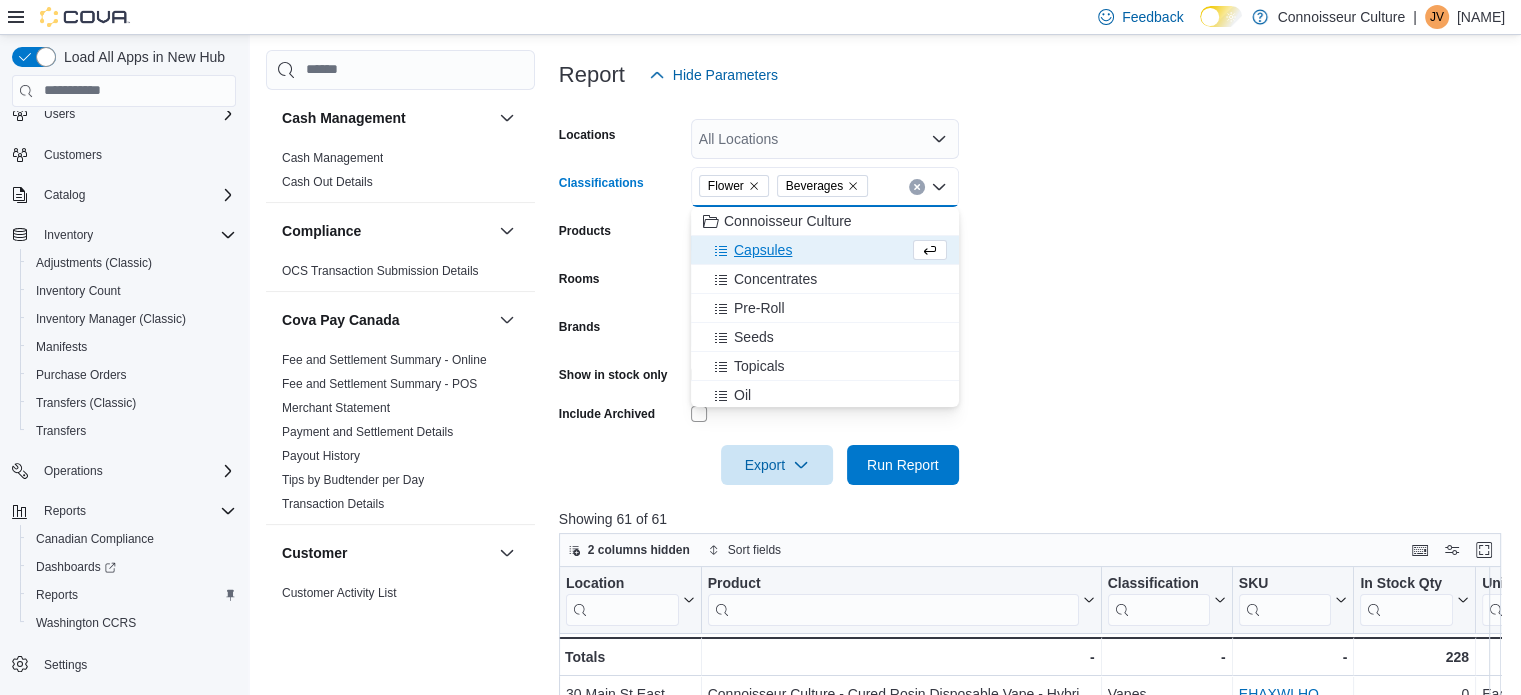 click on "Capsules" at bounding box center [763, 250] 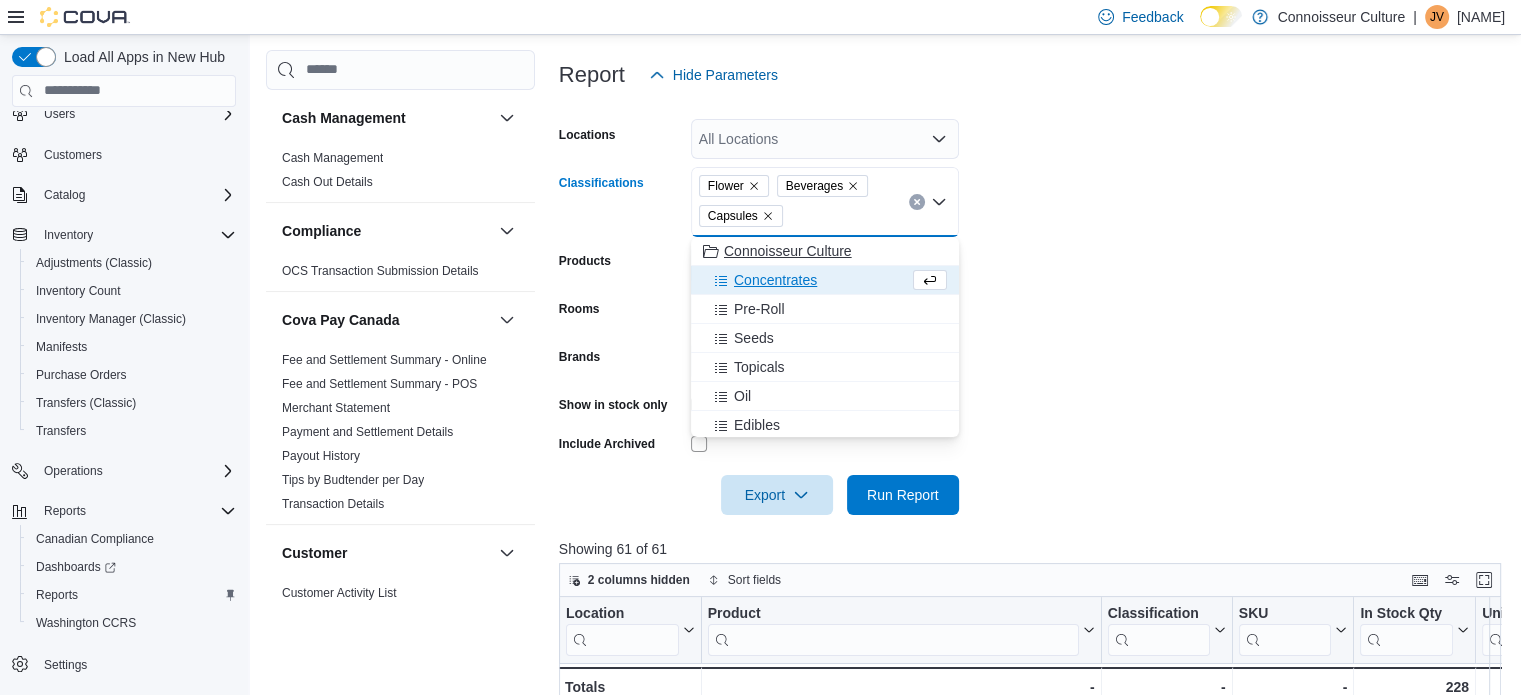 click on "Concentrates" at bounding box center (775, 280) 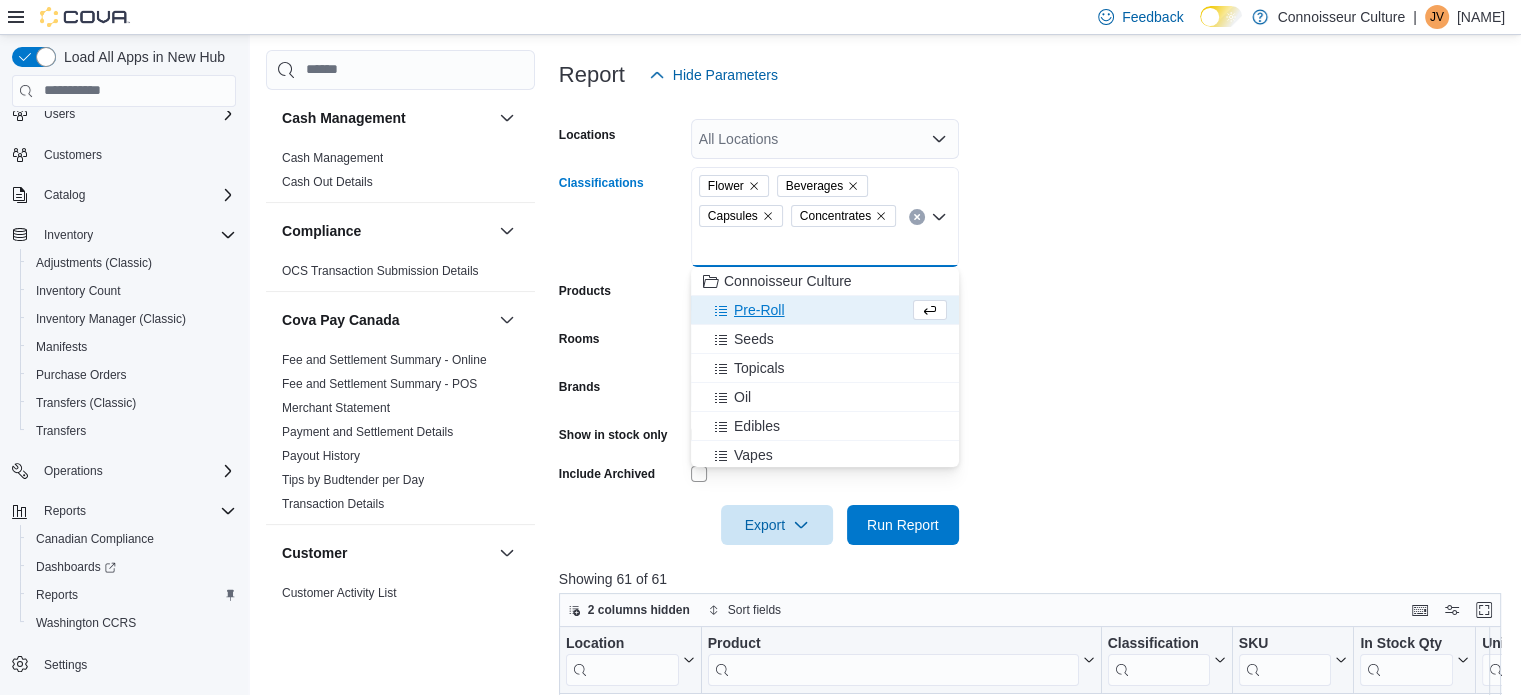 click on "Pre-Roll" at bounding box center [806, 310] 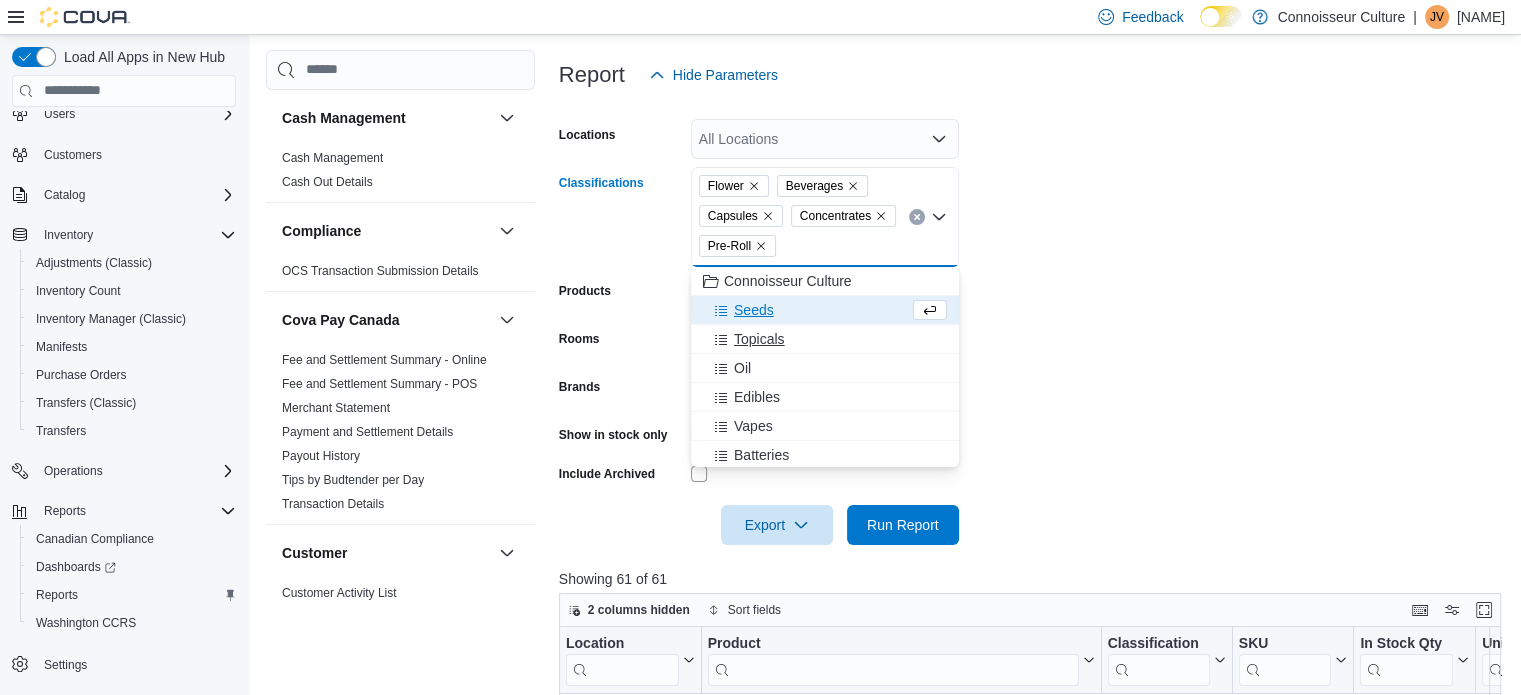 click on "Topicals" at bounding box center [825, 339] 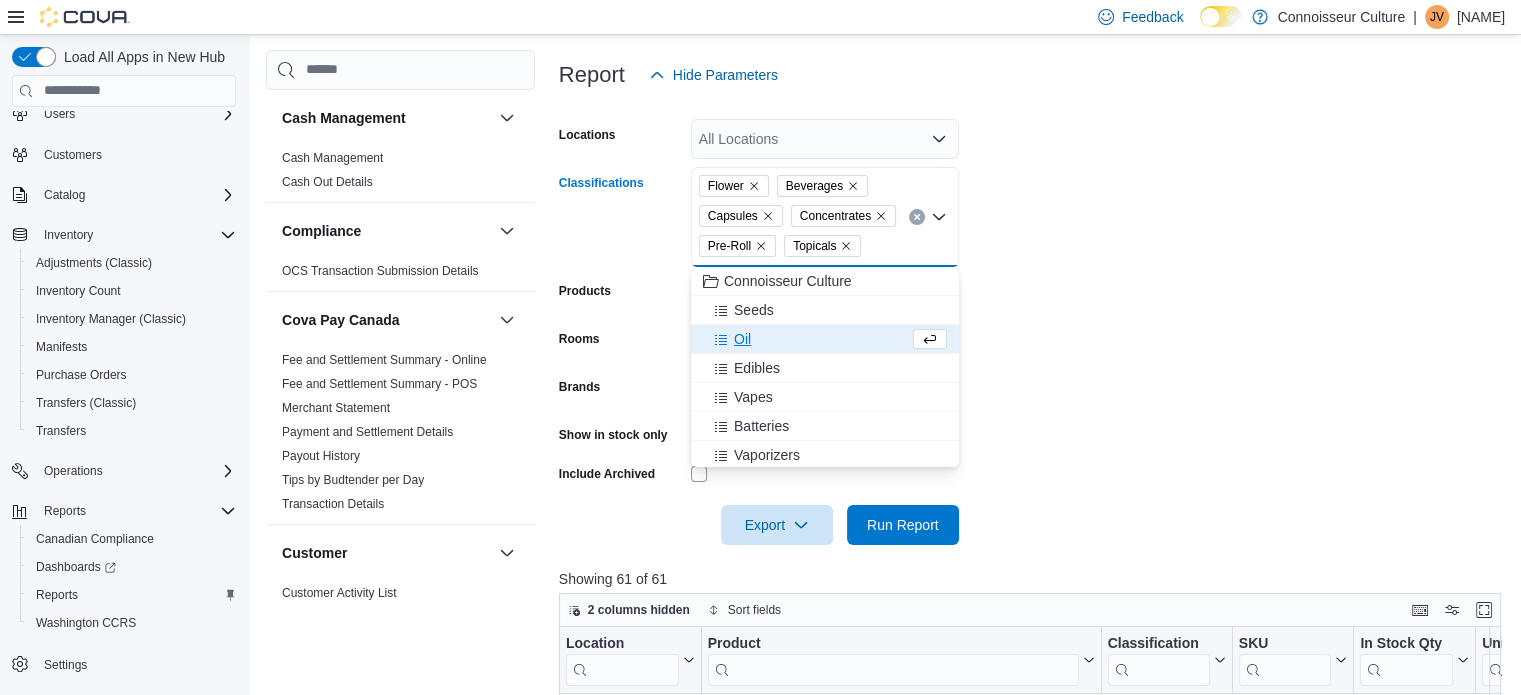 click on "Oil" at bounding box center (825, 339) 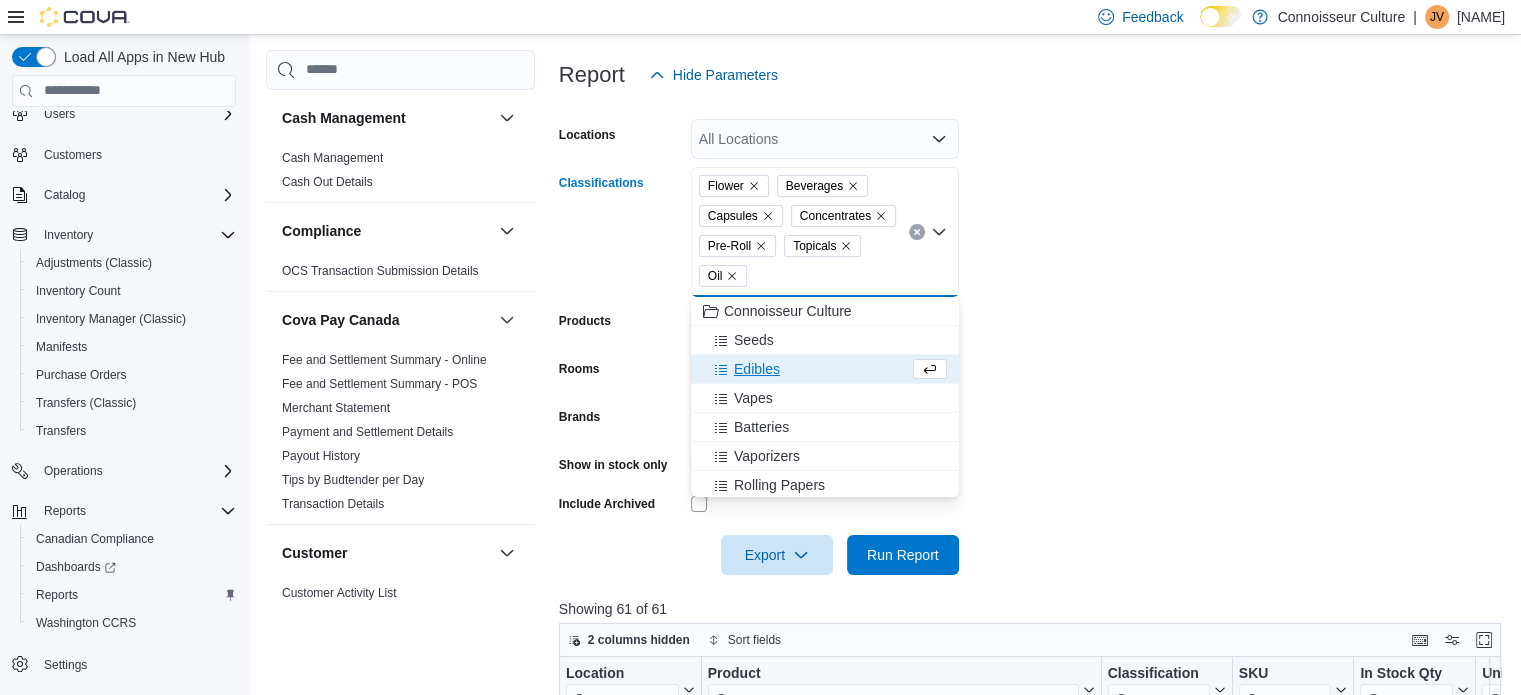 click on "Edibles" at bounding box center [757, 369] 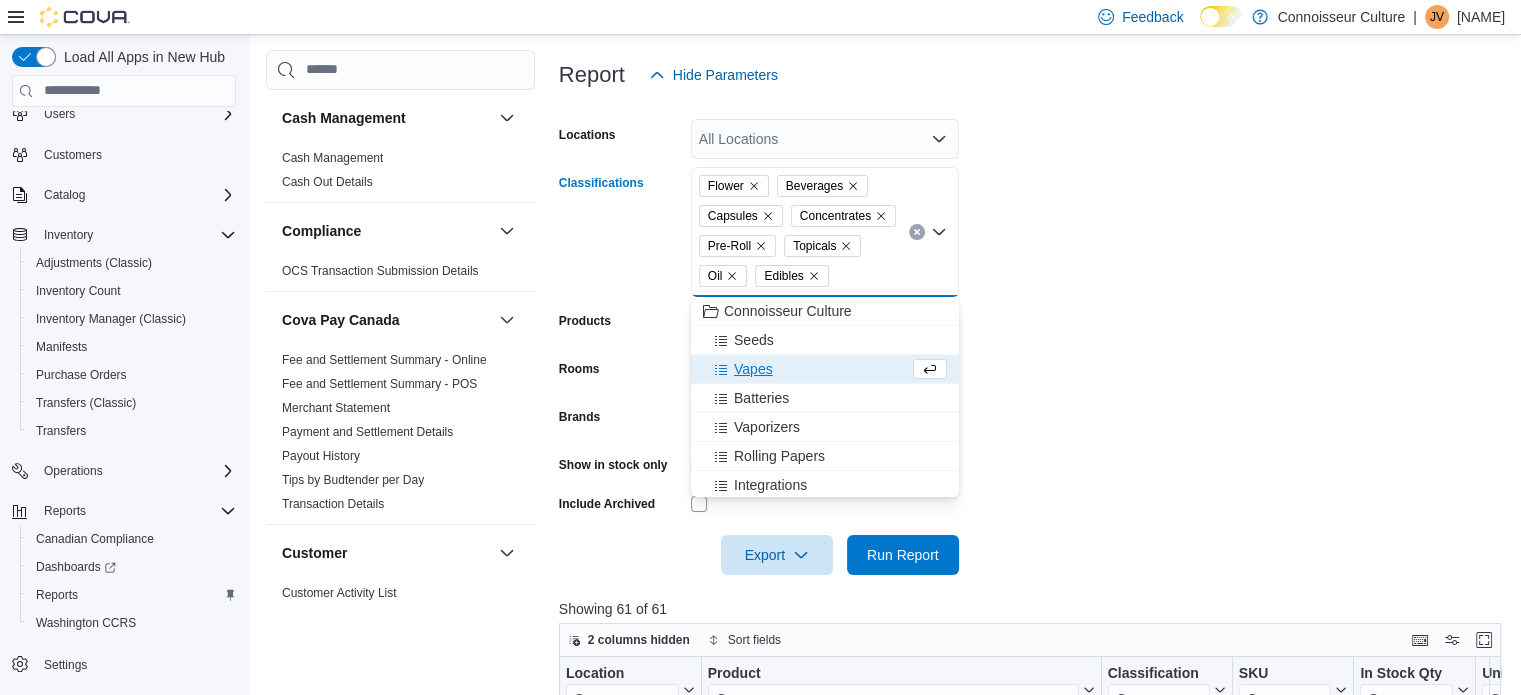 drag, startPoint x: 772, startPoint y: 366, endPoint x: 1180, endPoint y: 327, distance: 409.85974 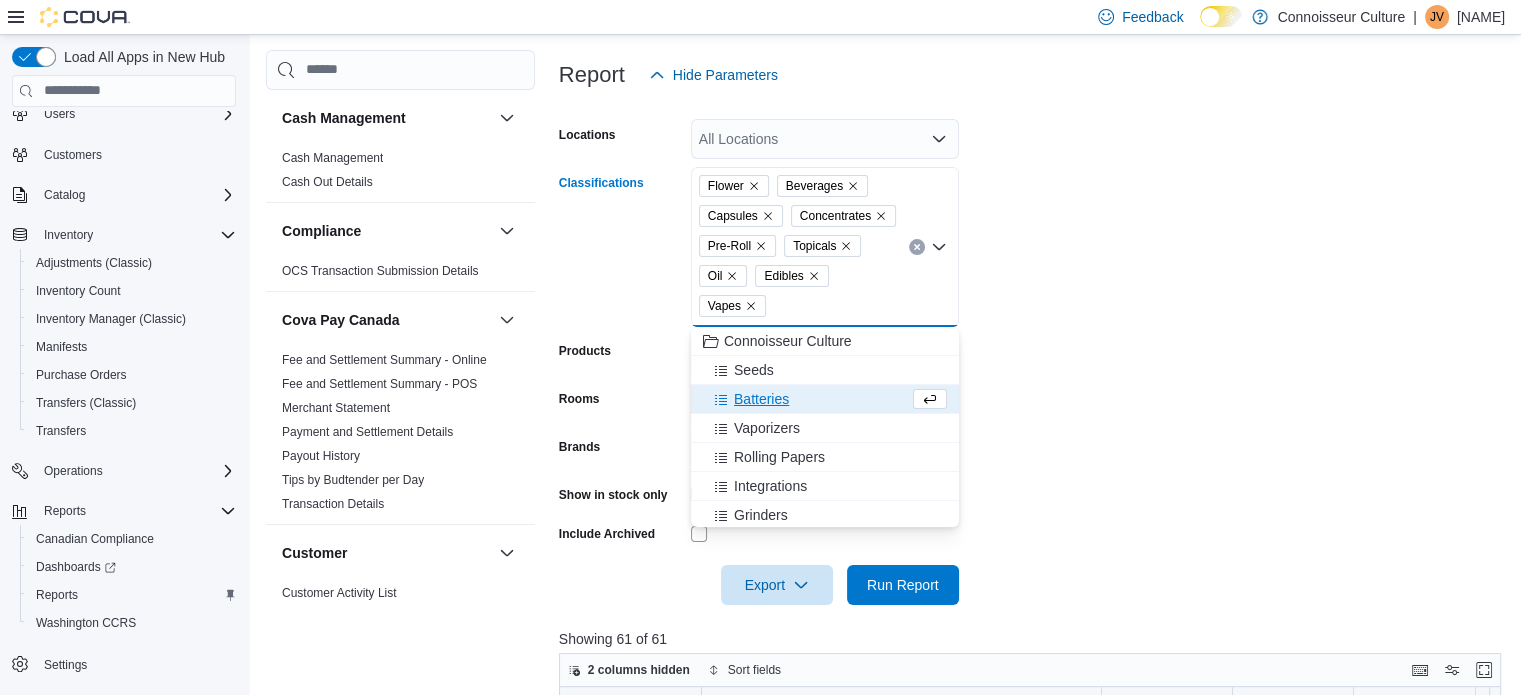 click on "Locations All Locations Classifications Flower Beverages Capsules Concentrates Pre-Roll Topicals Oil Edibles Vapes Combo box. Selected. Flower, Beverages, Capsules, Concentrates, Pre-Roll, Topicals, Oil, Edibles, Vapes. Press Backspace to delete Vapes. Combo box input. All Classifications. Type some text or, to display a list of choices, press Down Arrow. To exit the list of choices, press Escape. Products All Products Rooms All Rooms Brands All Brands Show in stock only Include Archived Export  Run Report" at bounding box center (1035, 350) 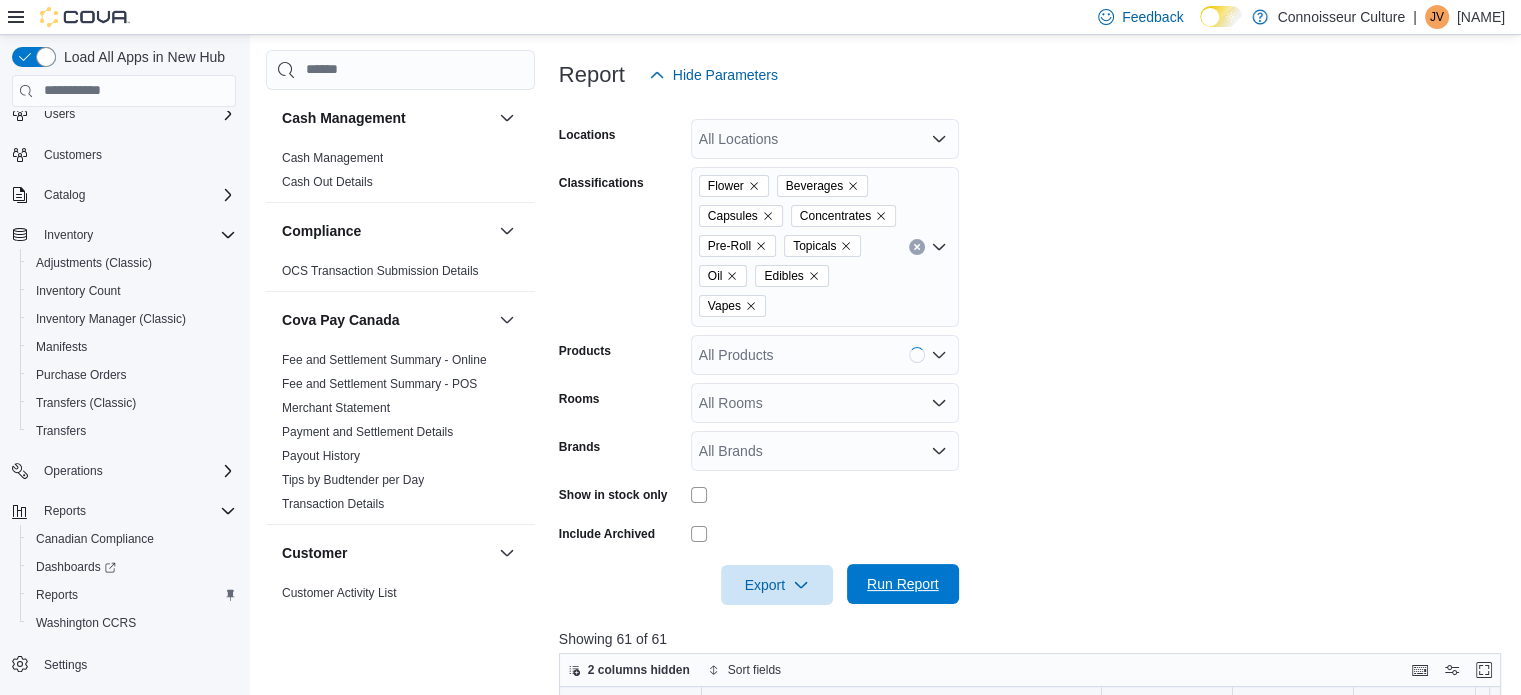 drag, startPoint x: 923, startPoint y: 584, endPoint x: 1025, endPoint y: 506, distance: 128.40561 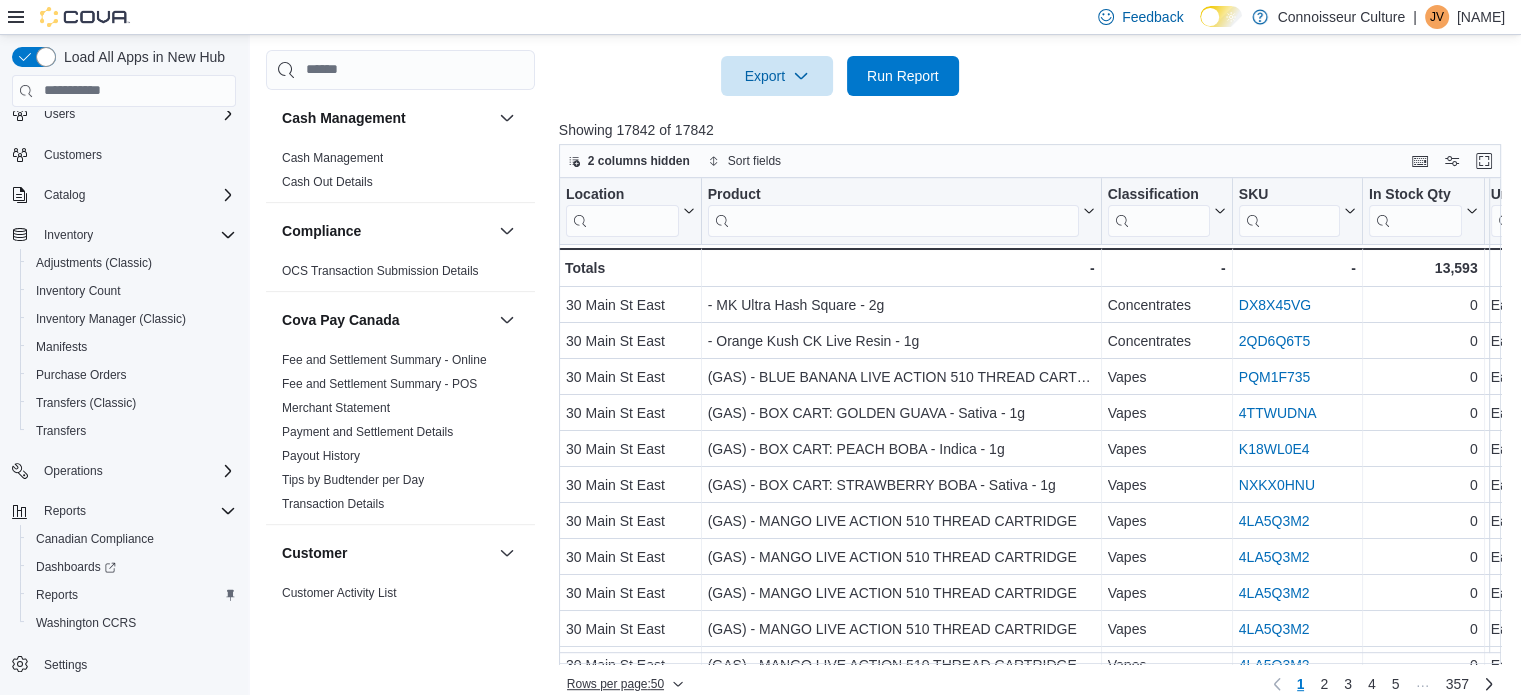 scroll, scrollTop: 797, scrollLeft: 0, axis: vertical 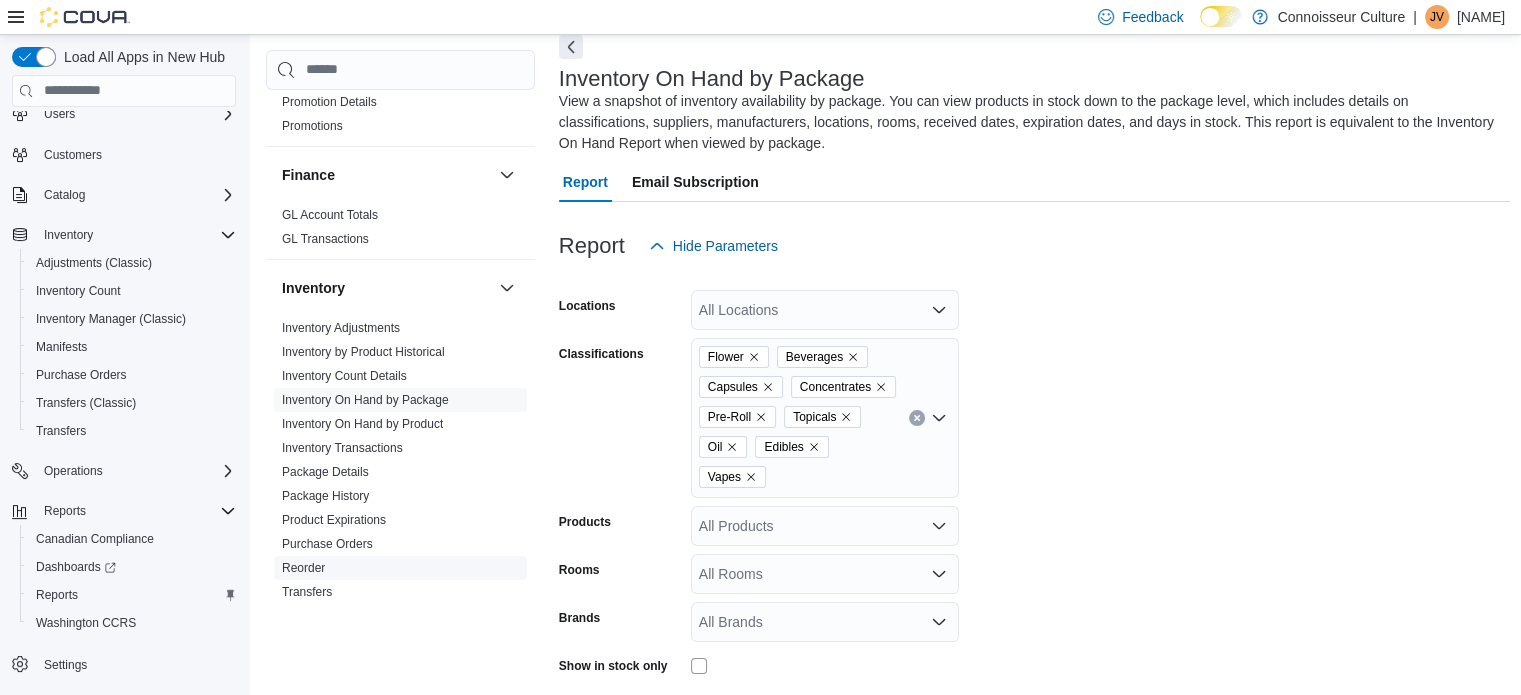 click on "Reorder" at bounding box center (303, 568) 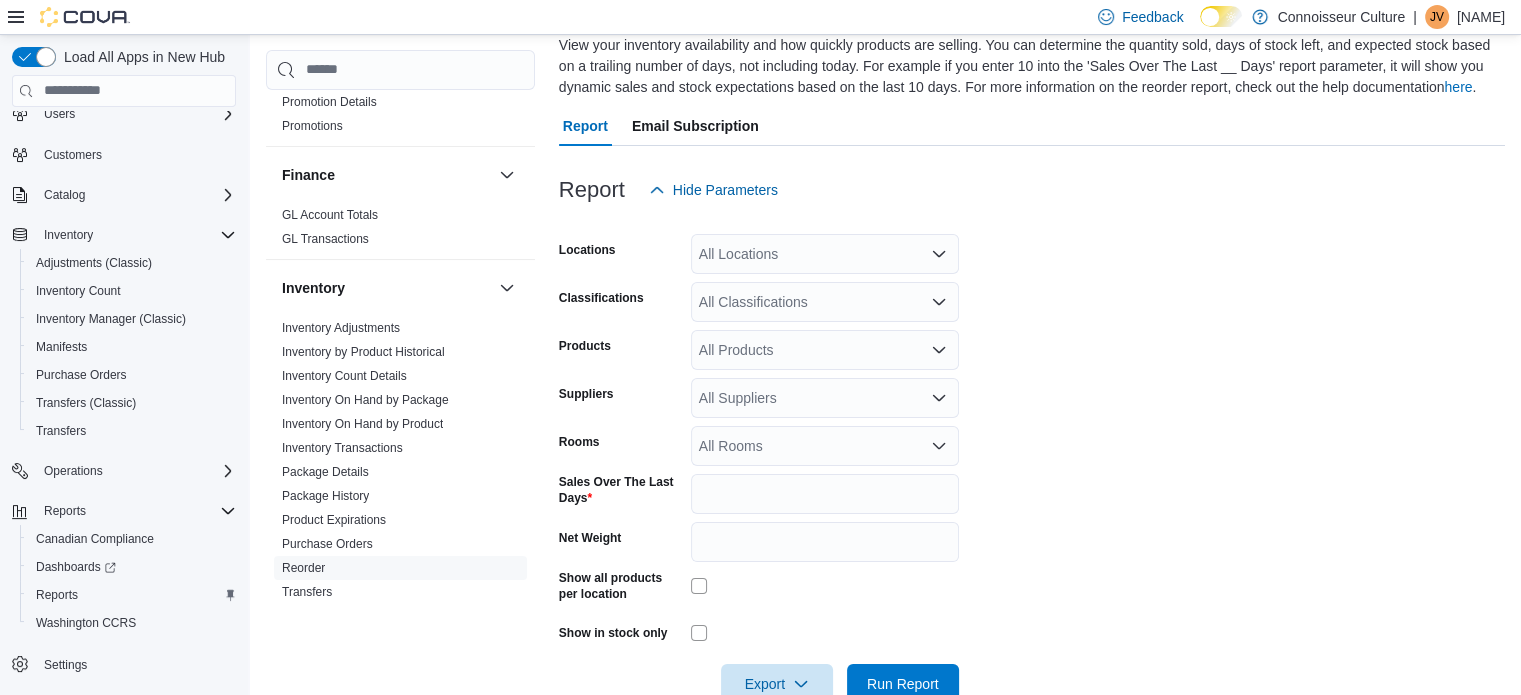 scroll, scrollTop: 188, scrollLeft: 0, axis: vertical 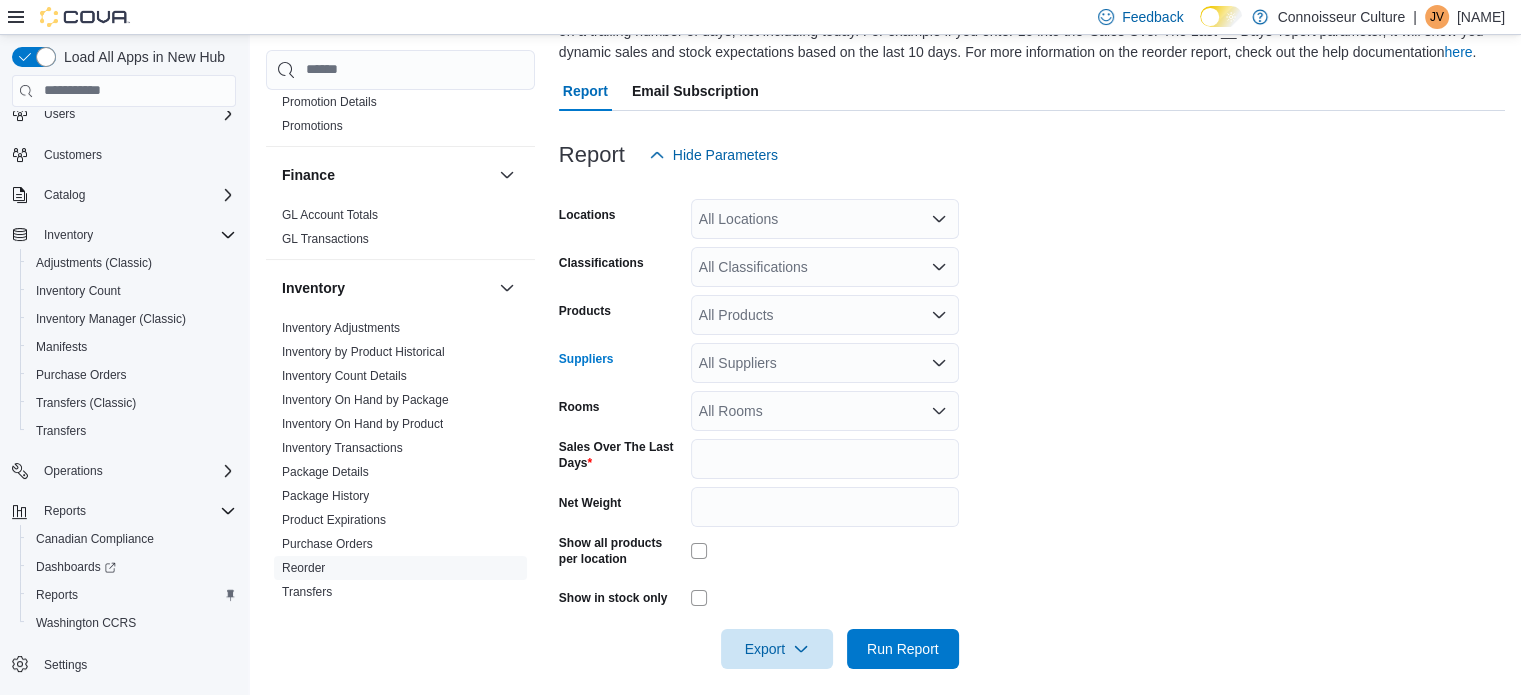 click on "All Suppliers" at bounding box center [825, 363] 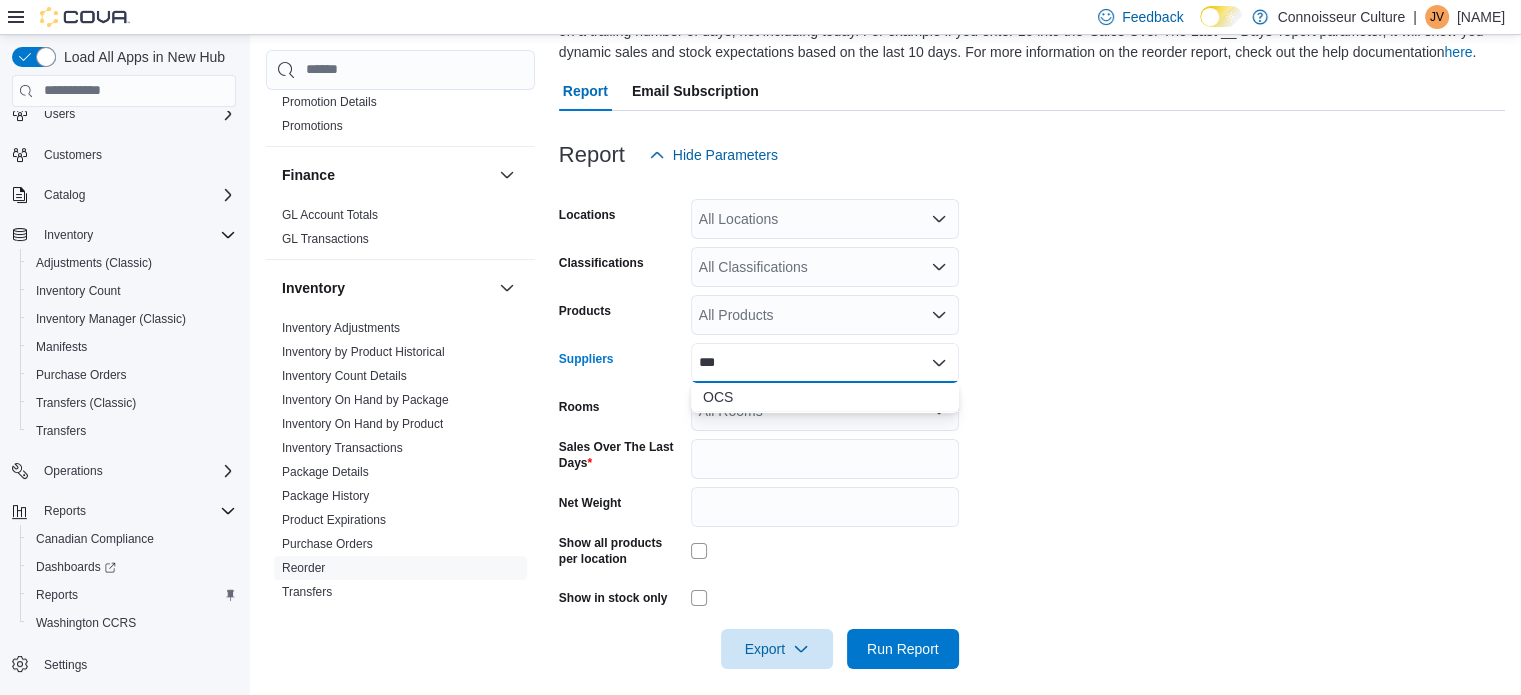 type on "***" 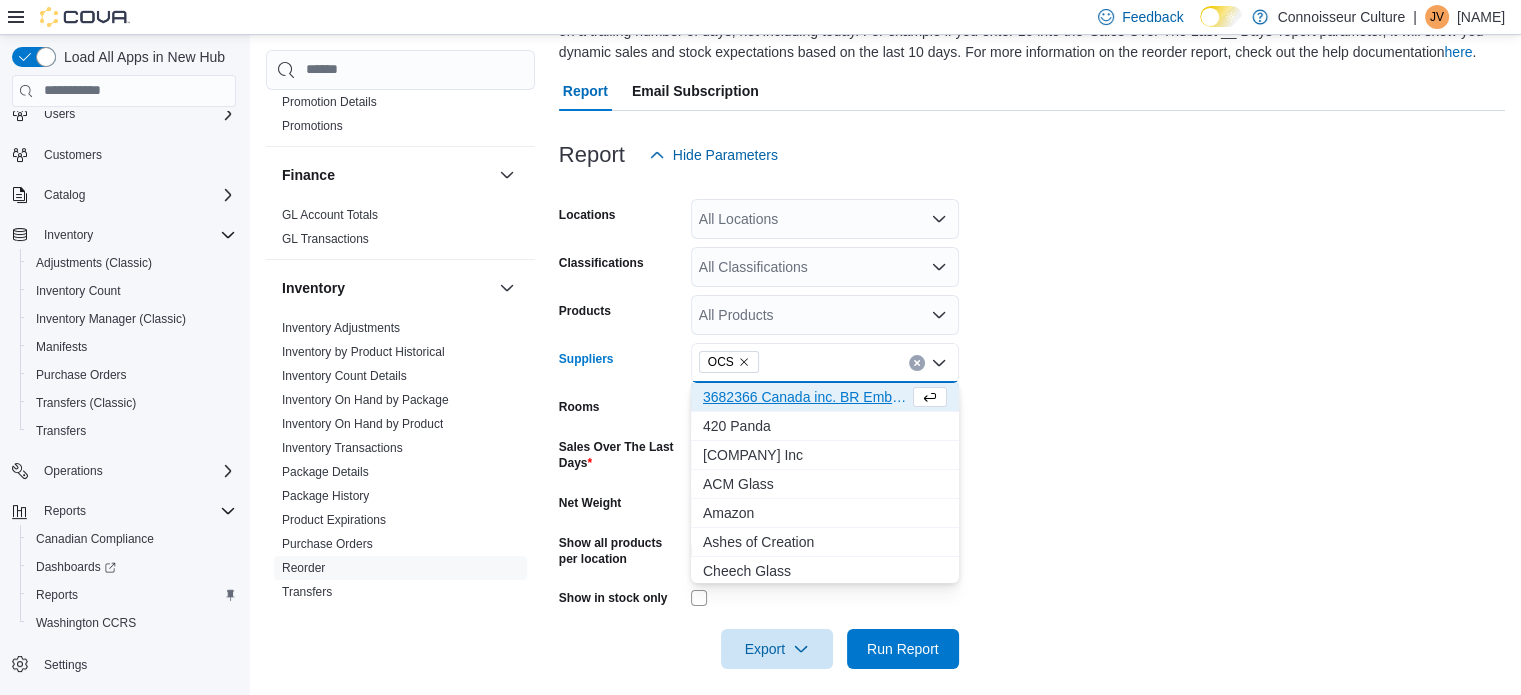 click on "Locations All Locations Classifications All Classifications Products All Products Suppliers OCS Combo box. Selected. OCS. Press Backspace to delete OCS. Combo box input. All Suppliers. Type some text or, to display a list of choices, press Down Arrow. To exit the list of choices, press Escape. Rooms All Rooms Sales Over The Last Days * Net Weight Show all products per location Show in stock only Export  Run Report" at bounding box center [1032, 422] 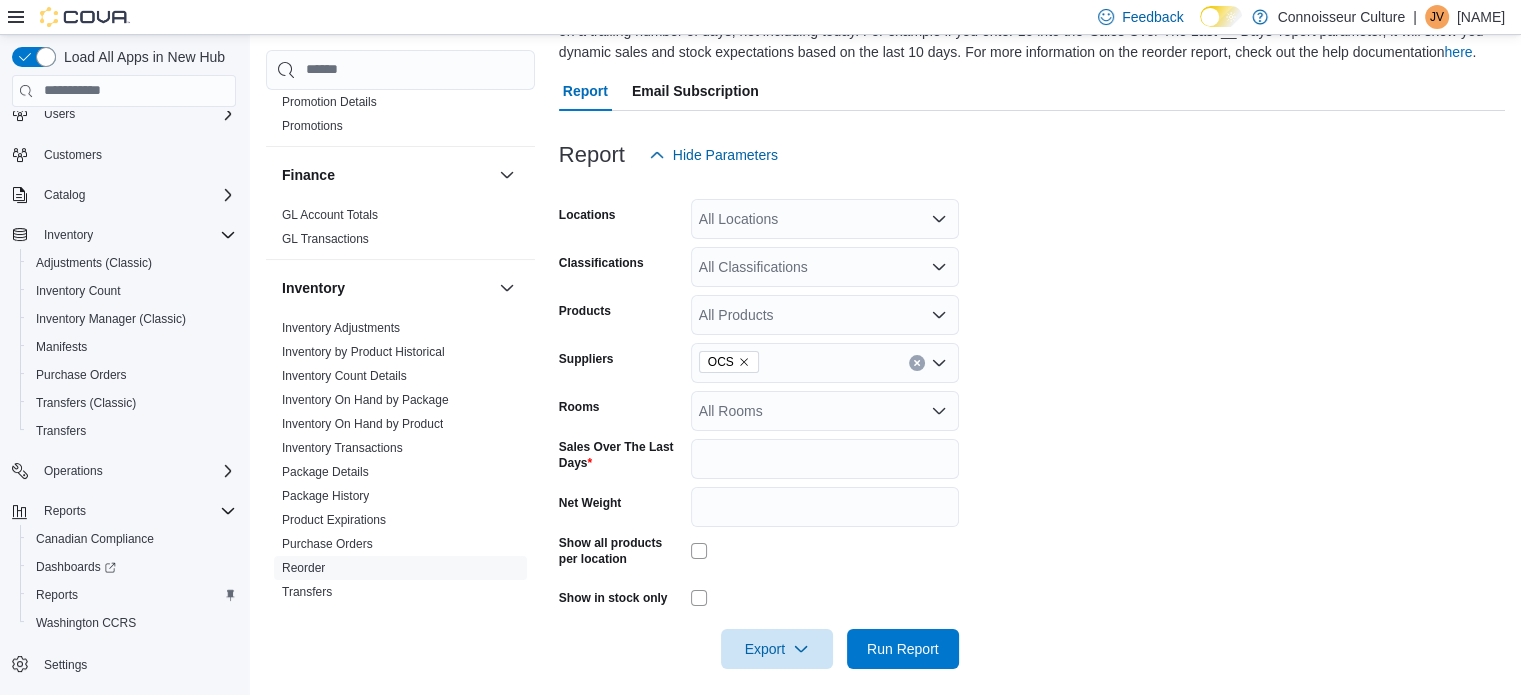 click on "All Classifications" at bounding box center (825, 267) 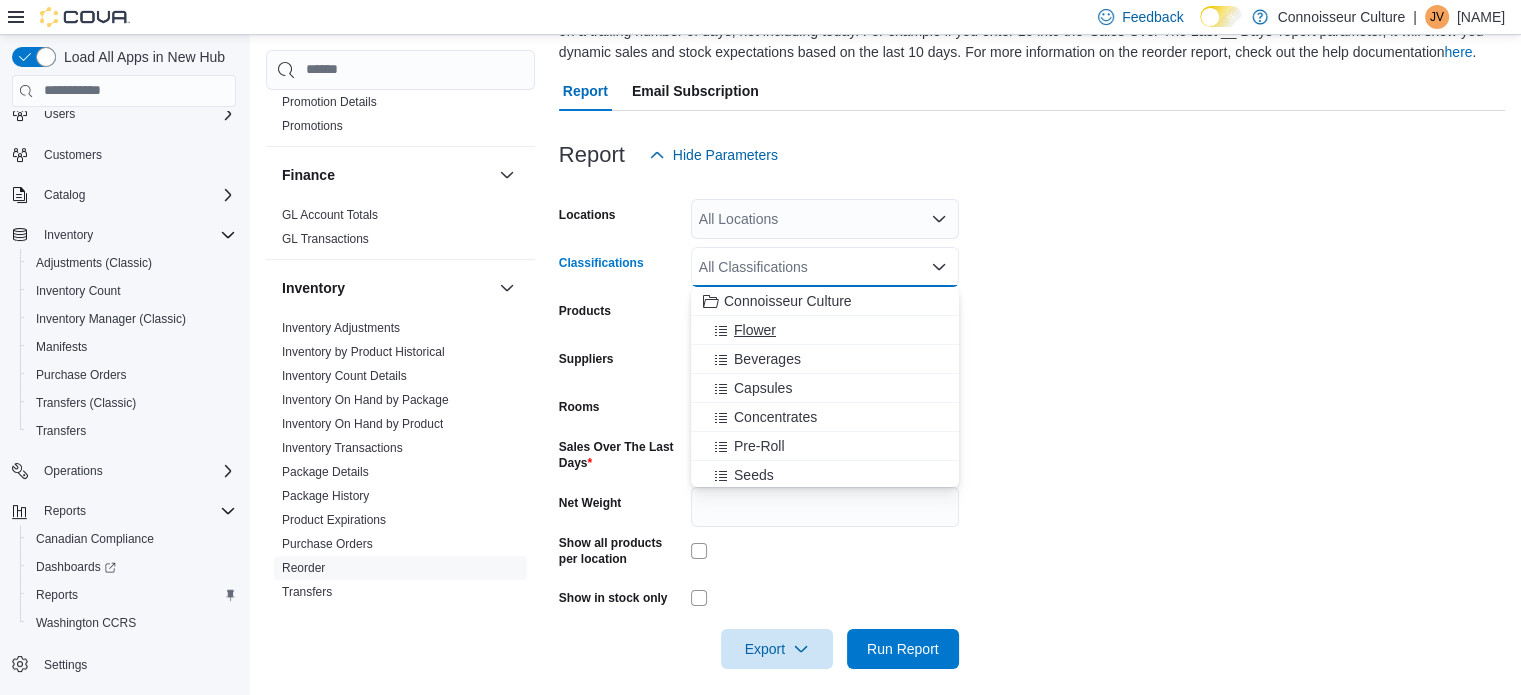 click on "Flower" at bounding box center (755, 330) 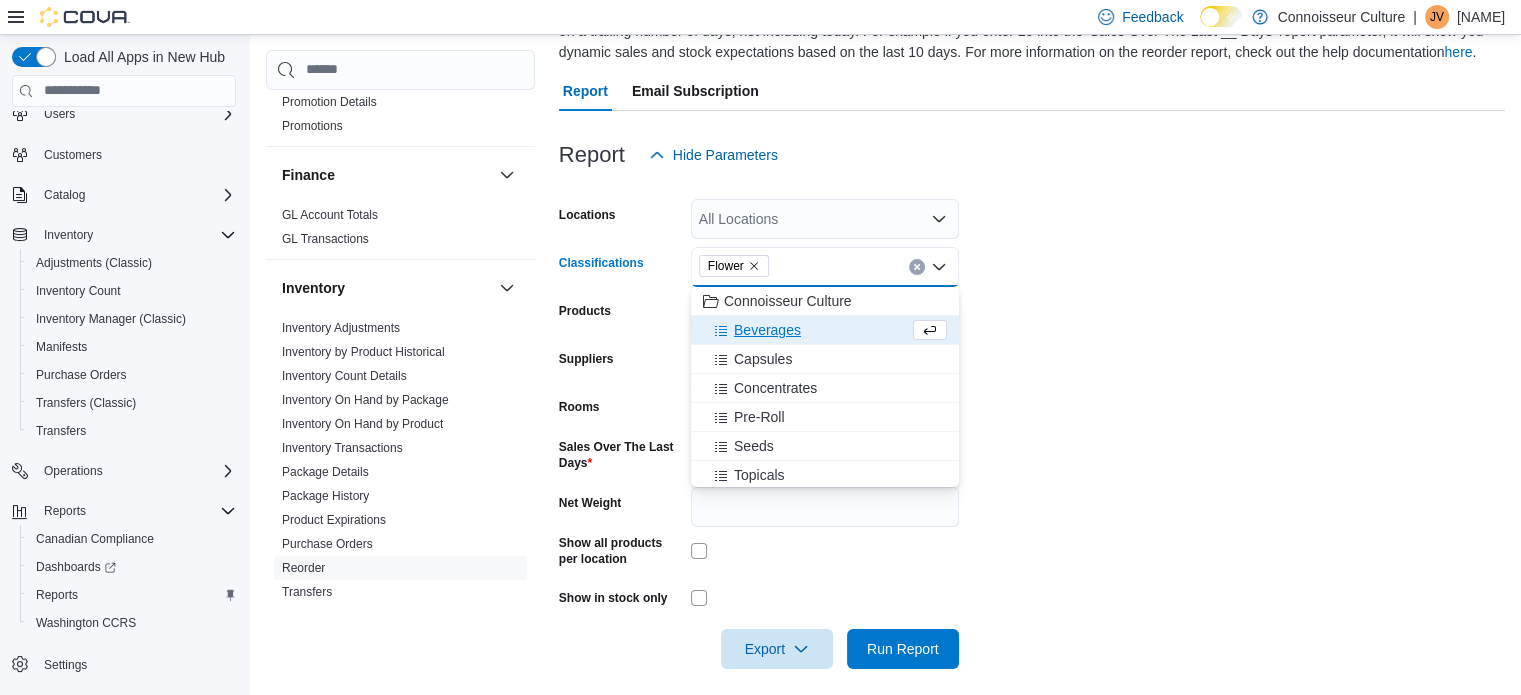 click on "Beverages" at bounding box center [767, 330] 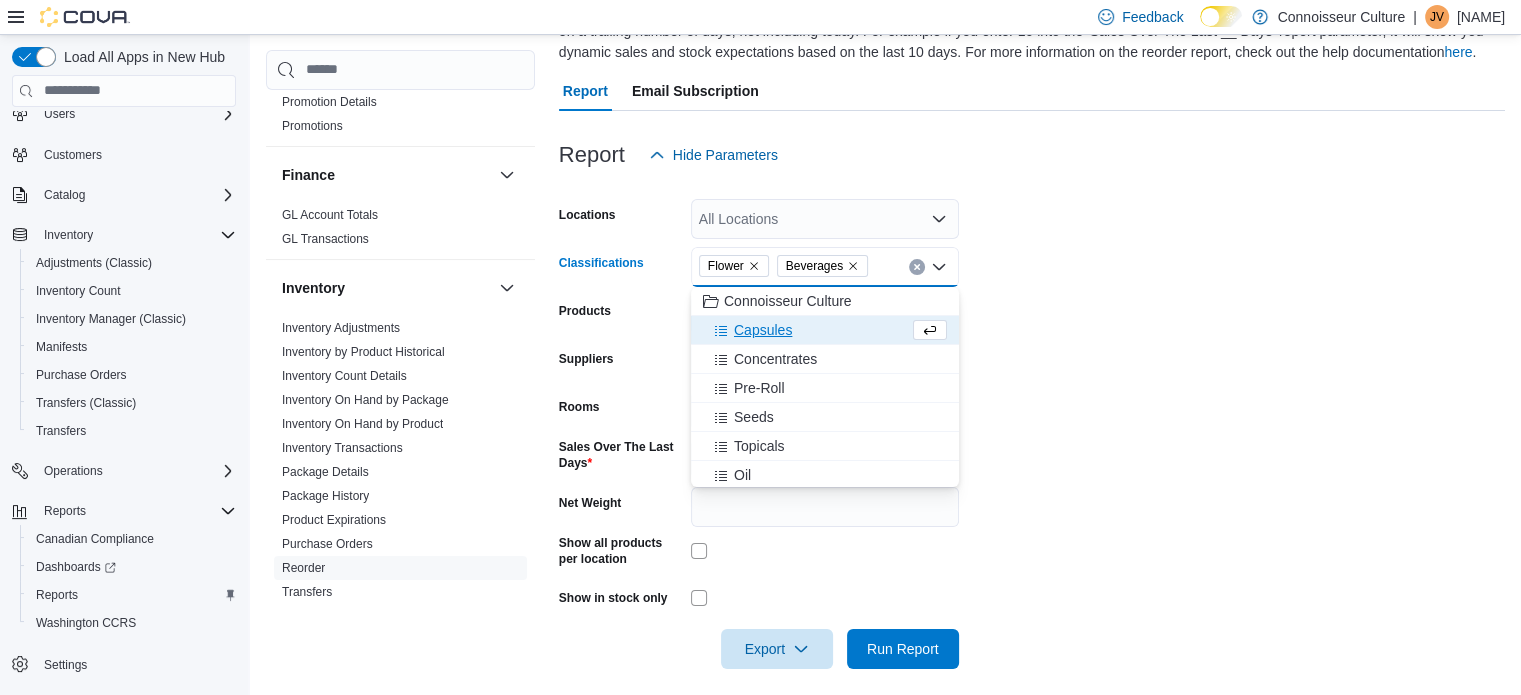 click on "Capsules" at bounding box center [763, 330] 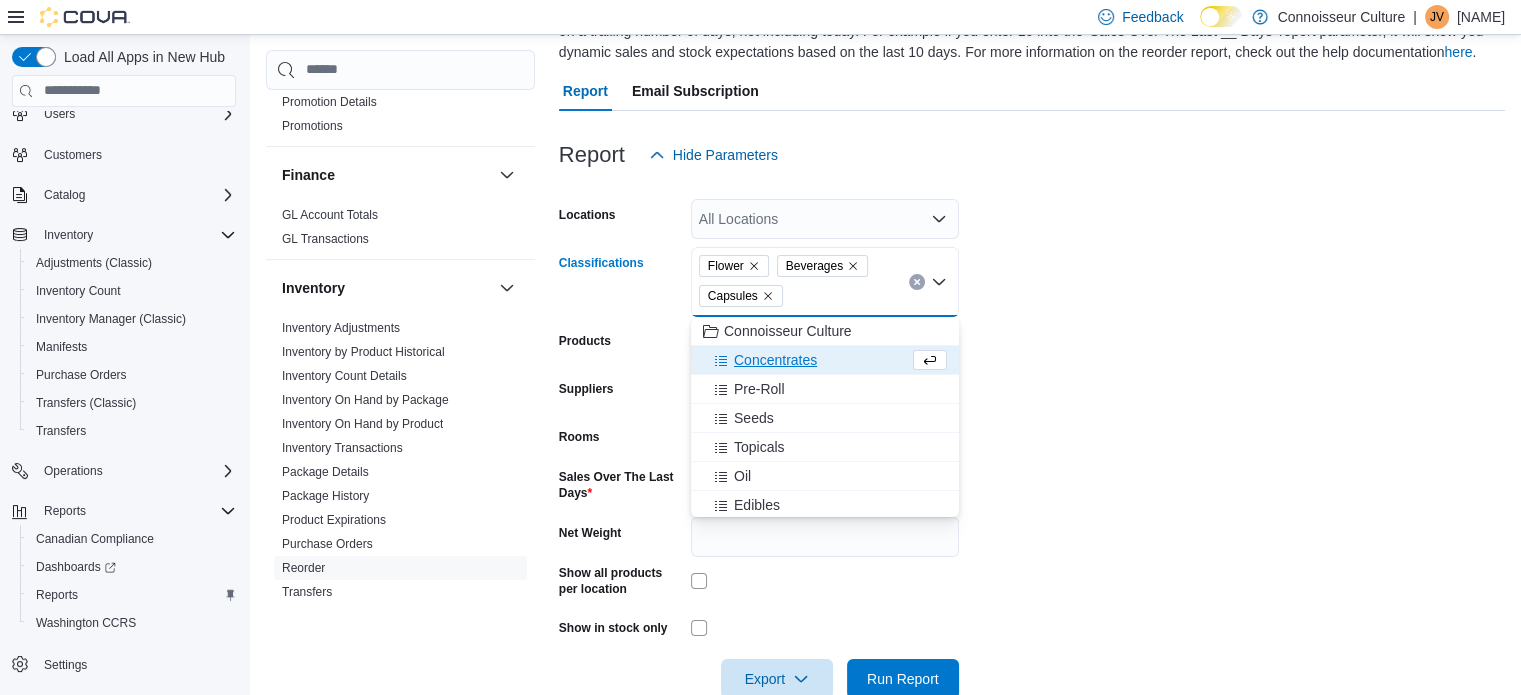 click on "Concentrates" at bounding box center (806, 360) 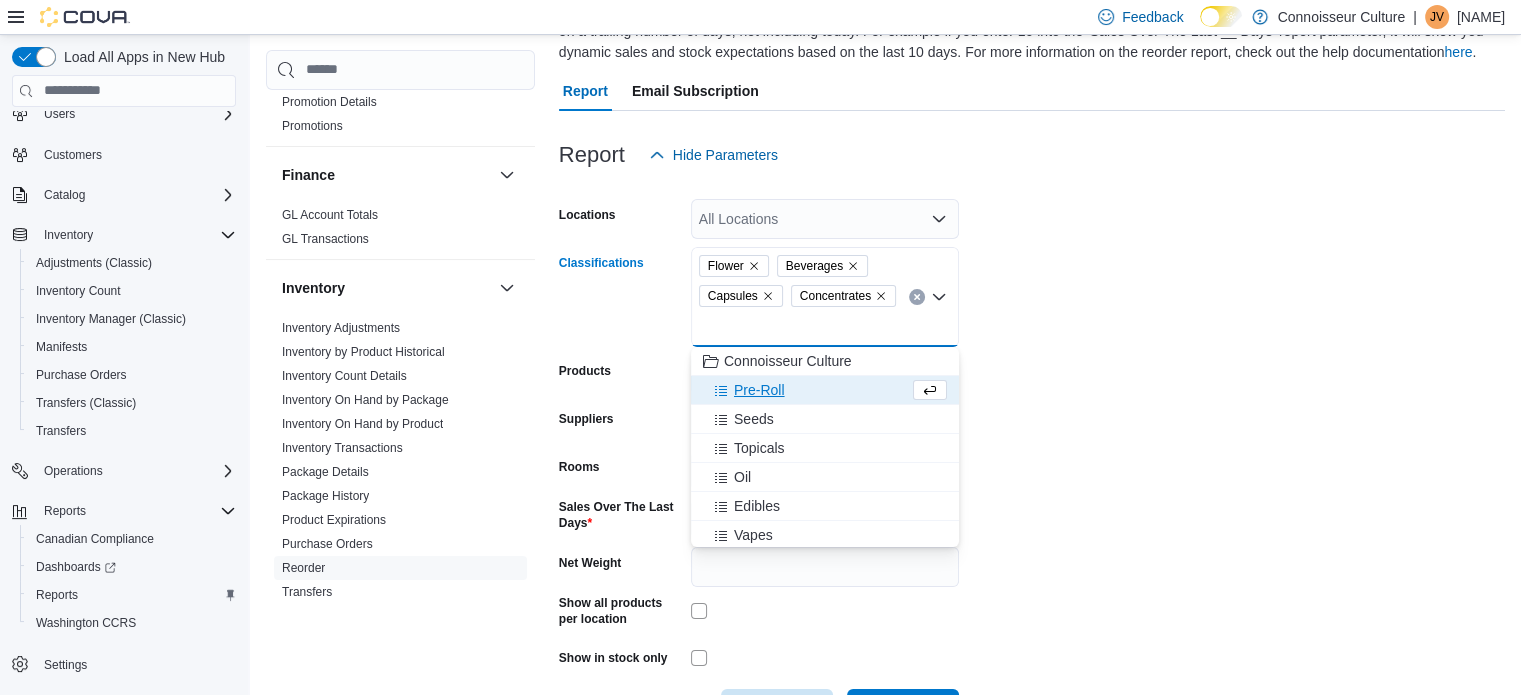 click on "Pre-Roll" at bounding box center [806, 390] 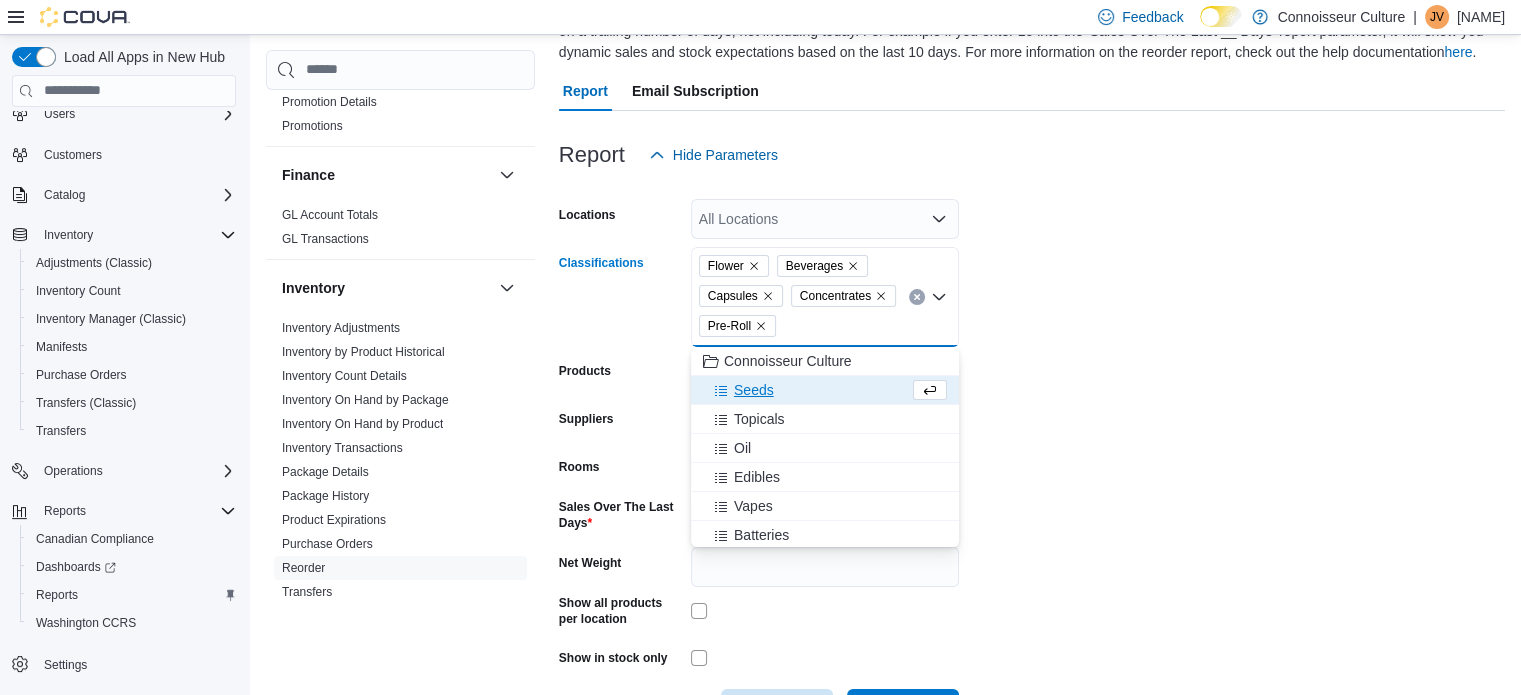click on "Seeds" at bounding box center [806, 390] 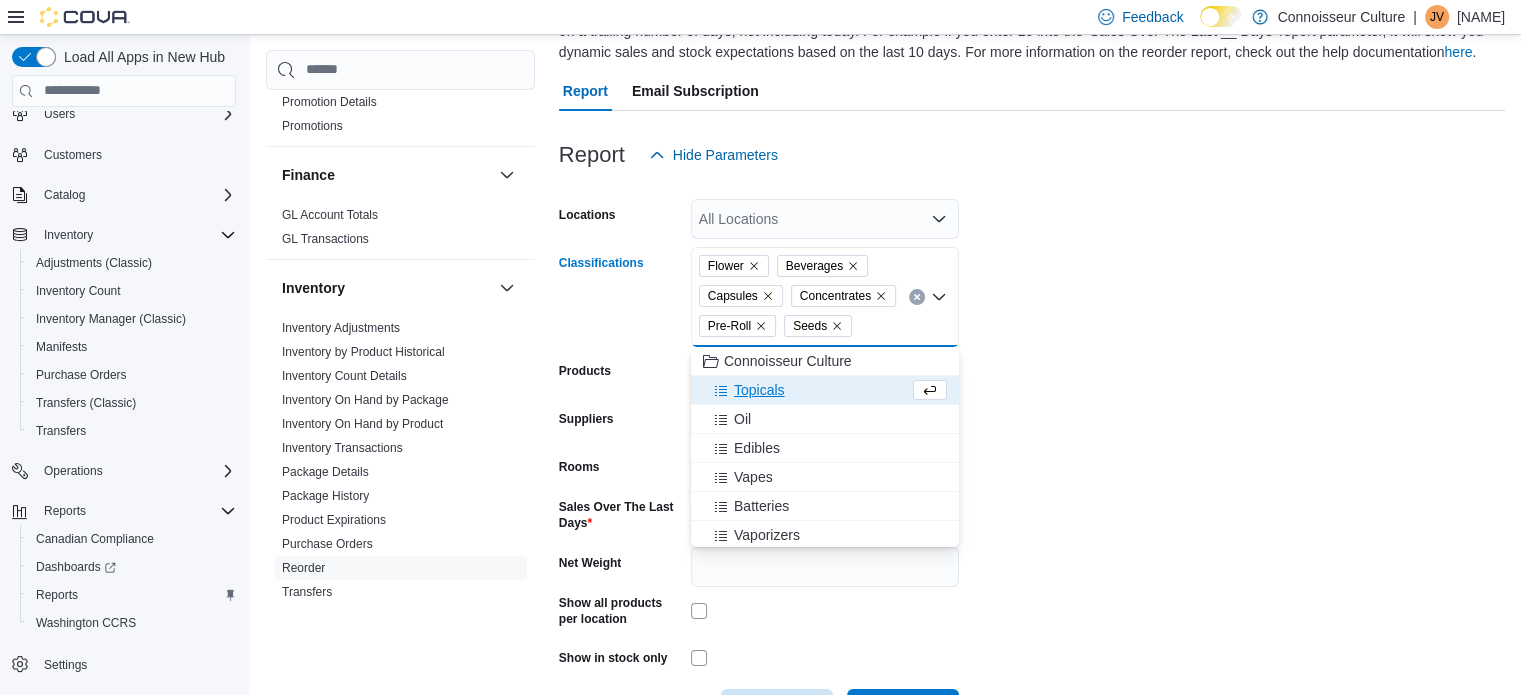 click on "Topicals" at bounding box center [806, 390] 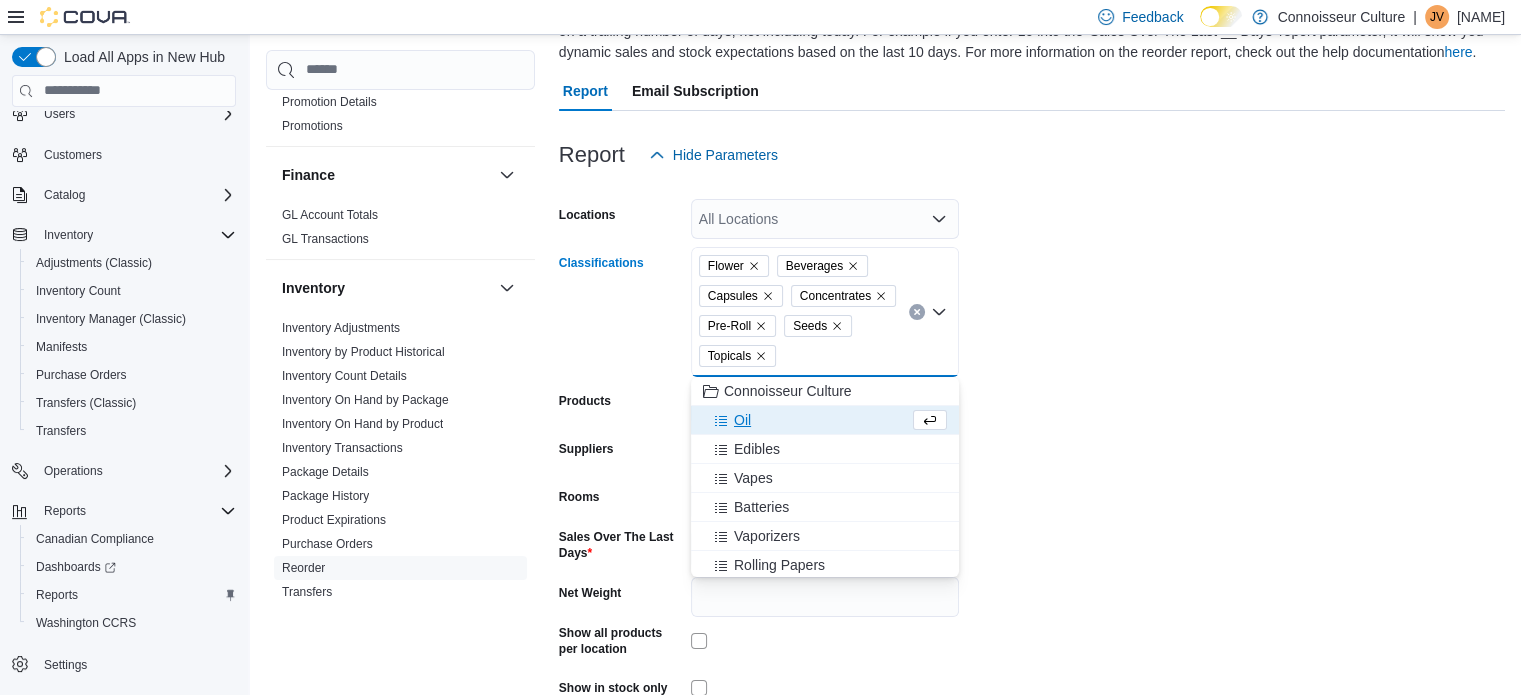 click on "Oil" at bounding box center [806, 420] 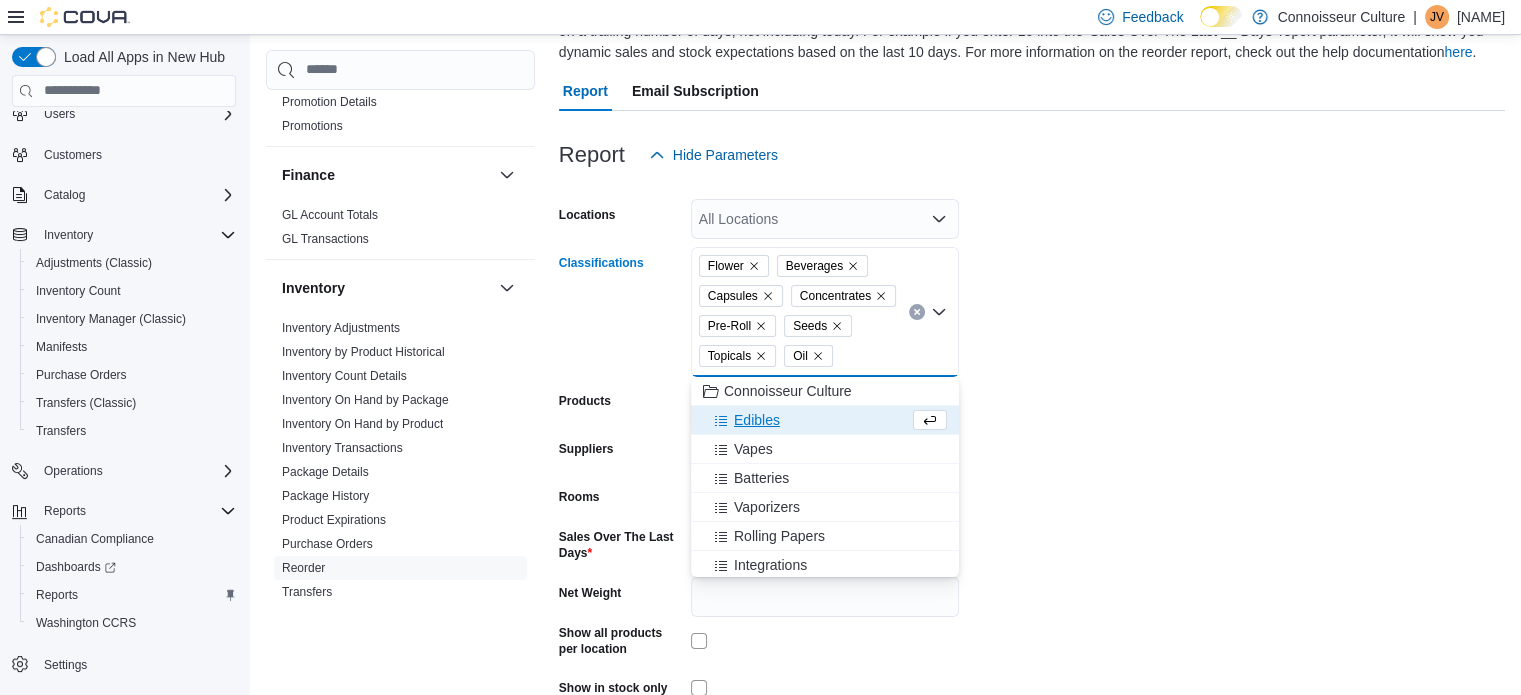click on "Edibles" at bounding box center (806, 420) 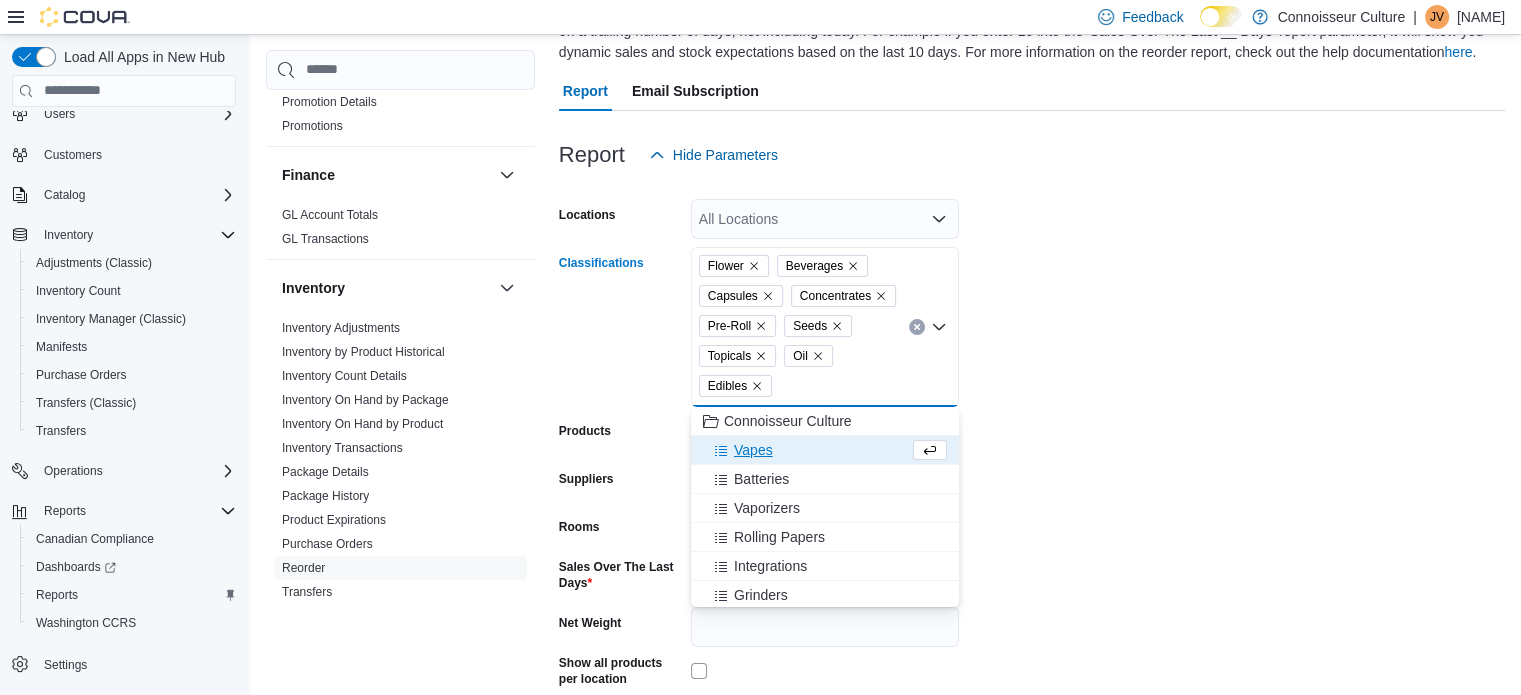 click on "Vapes" at bounding box center [753, 450] 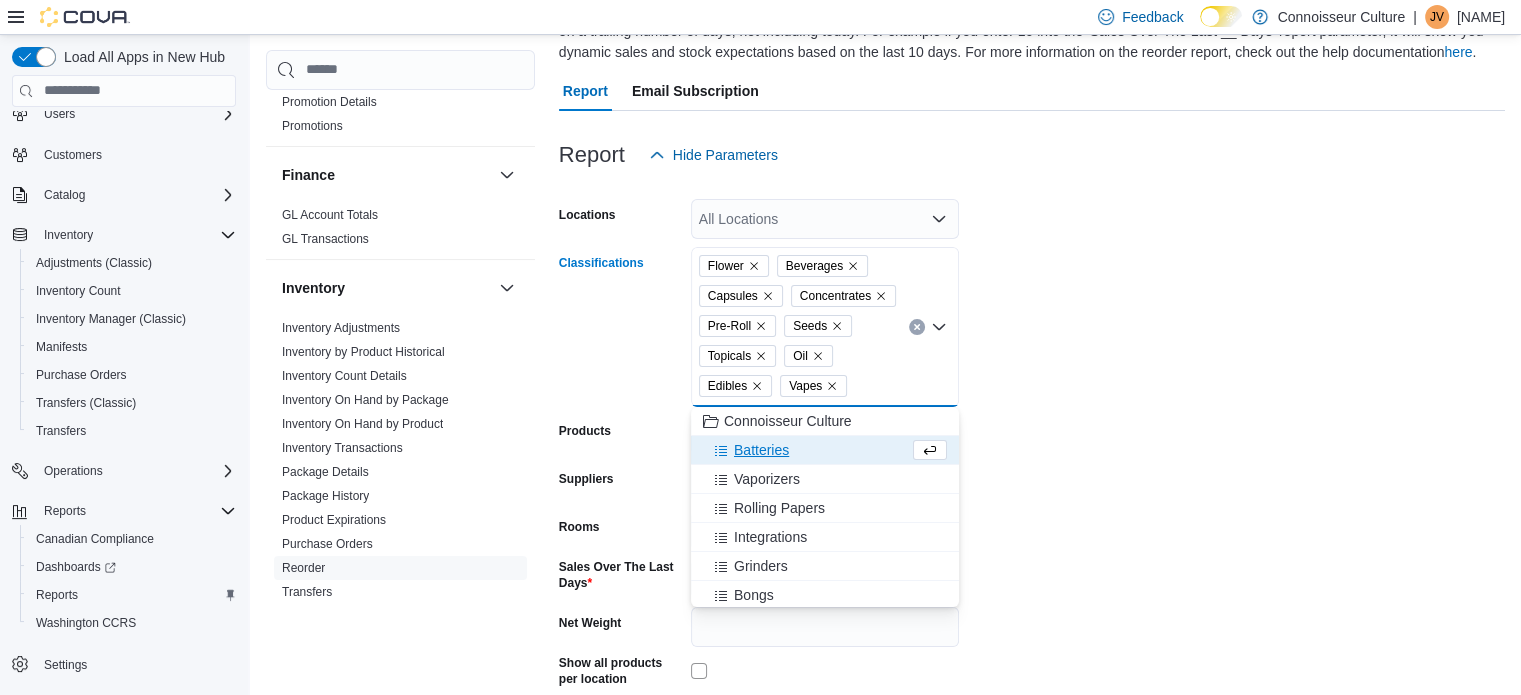 click on "Batteries" at bounding box center [806, 450] 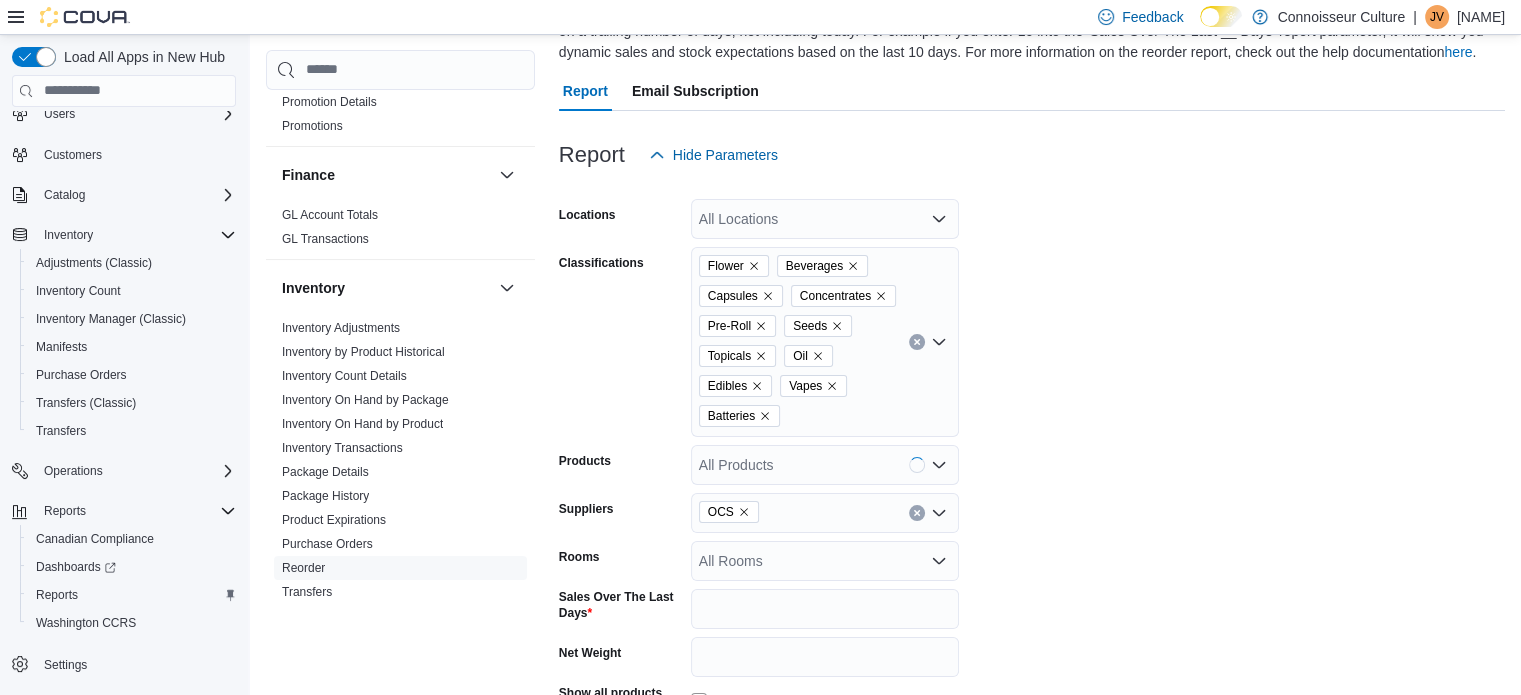 click on "Locations All Locations Classifications Flower Beverages Capsules Concentrates Pre-Roll Seeds Topicals Oil Edibles Vapes Batteries Products All Products Suppliers OCS Rooms All Rooms Sales Over The Last Days * Net Weight Show all products per location Show in stock only Export  Run Report" at bounding box center (1032, 497) 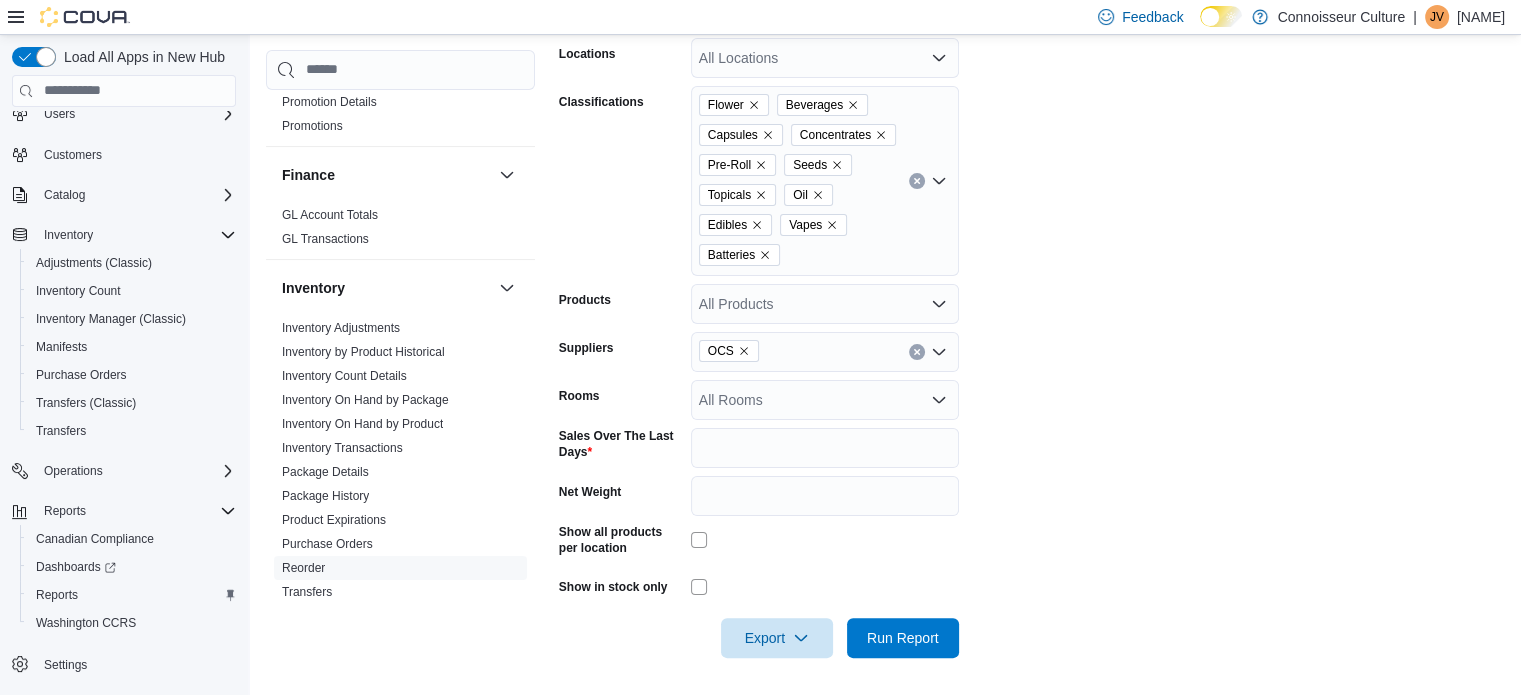 scroll, scrollTop: 351, scrollLeft: 0, axis: vertical 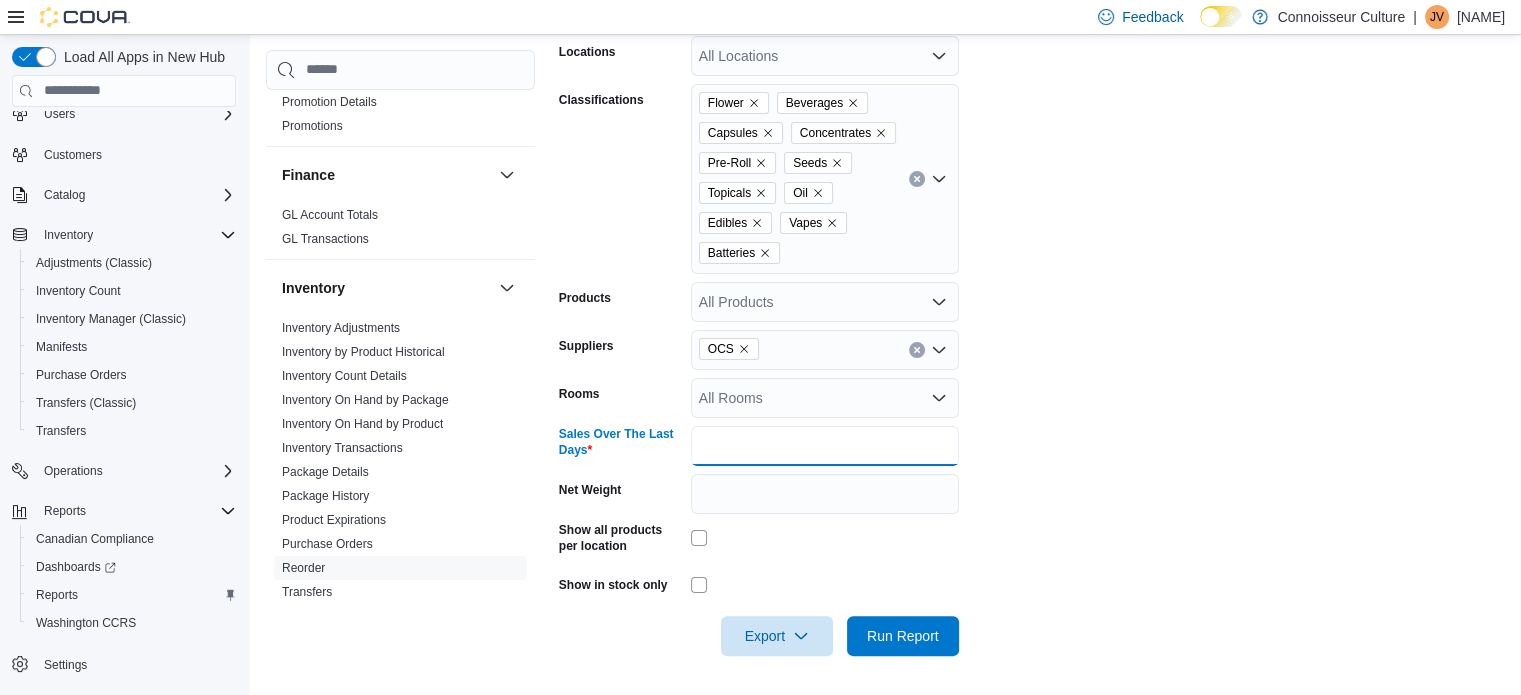 drag, startPoint x: 740, startPoint y: 447, endPoint x: 628, endPoint y: 430, distance: 113.28283 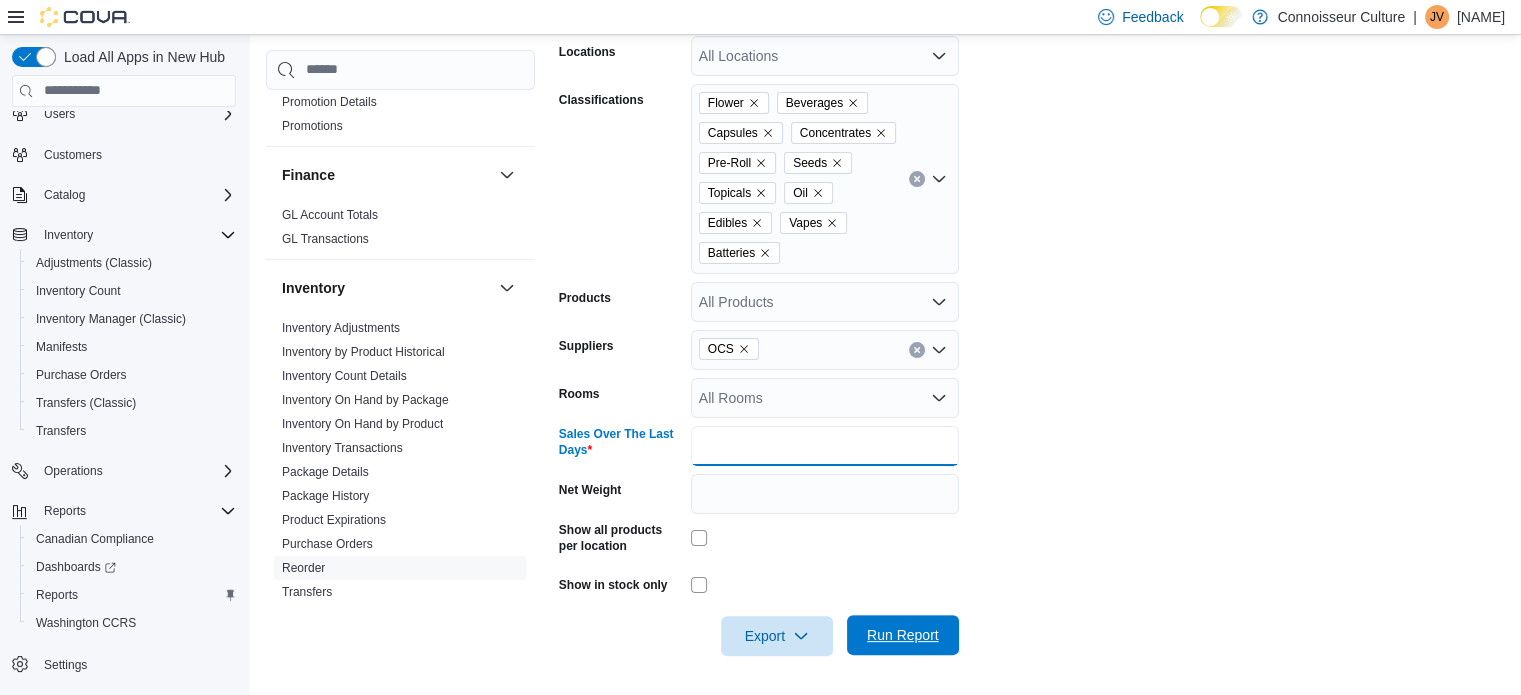 type on "**" 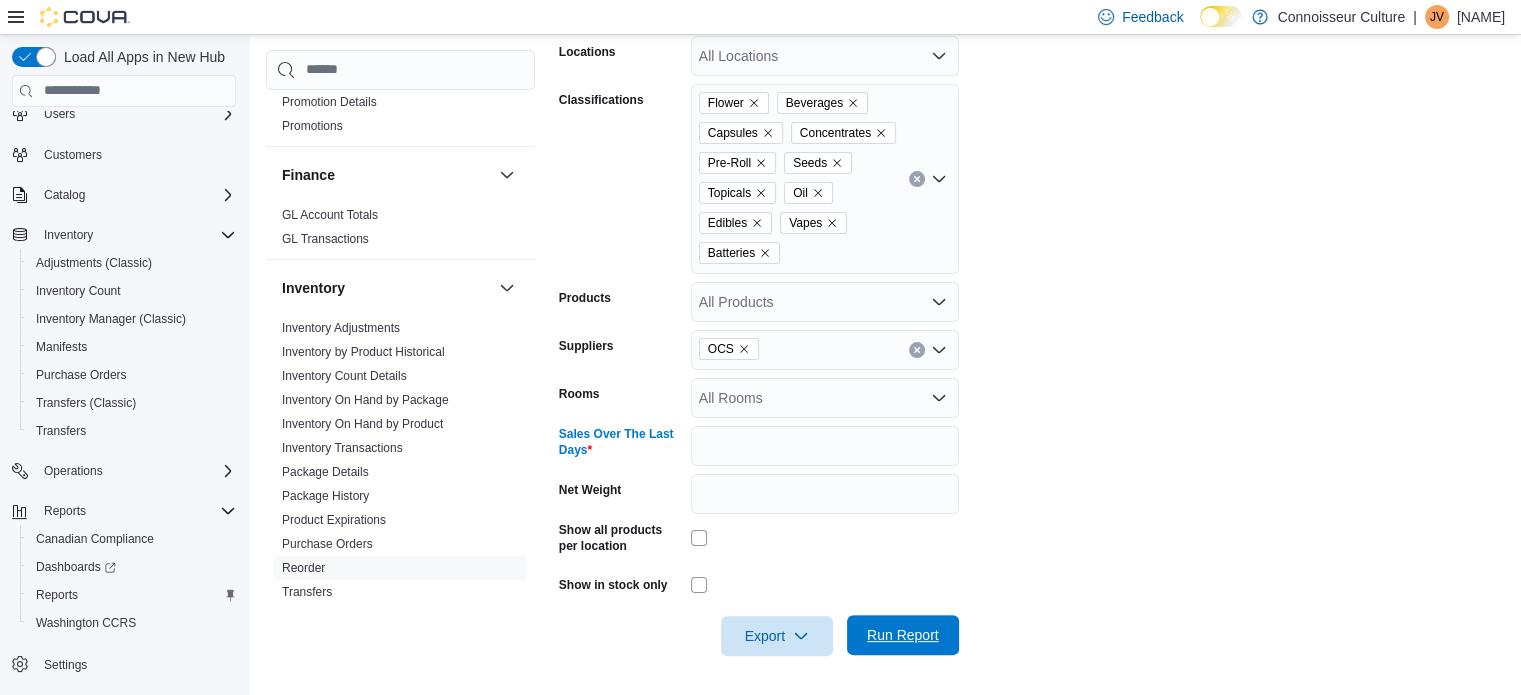 click on "Run Report" at bounding box center (903, 635) 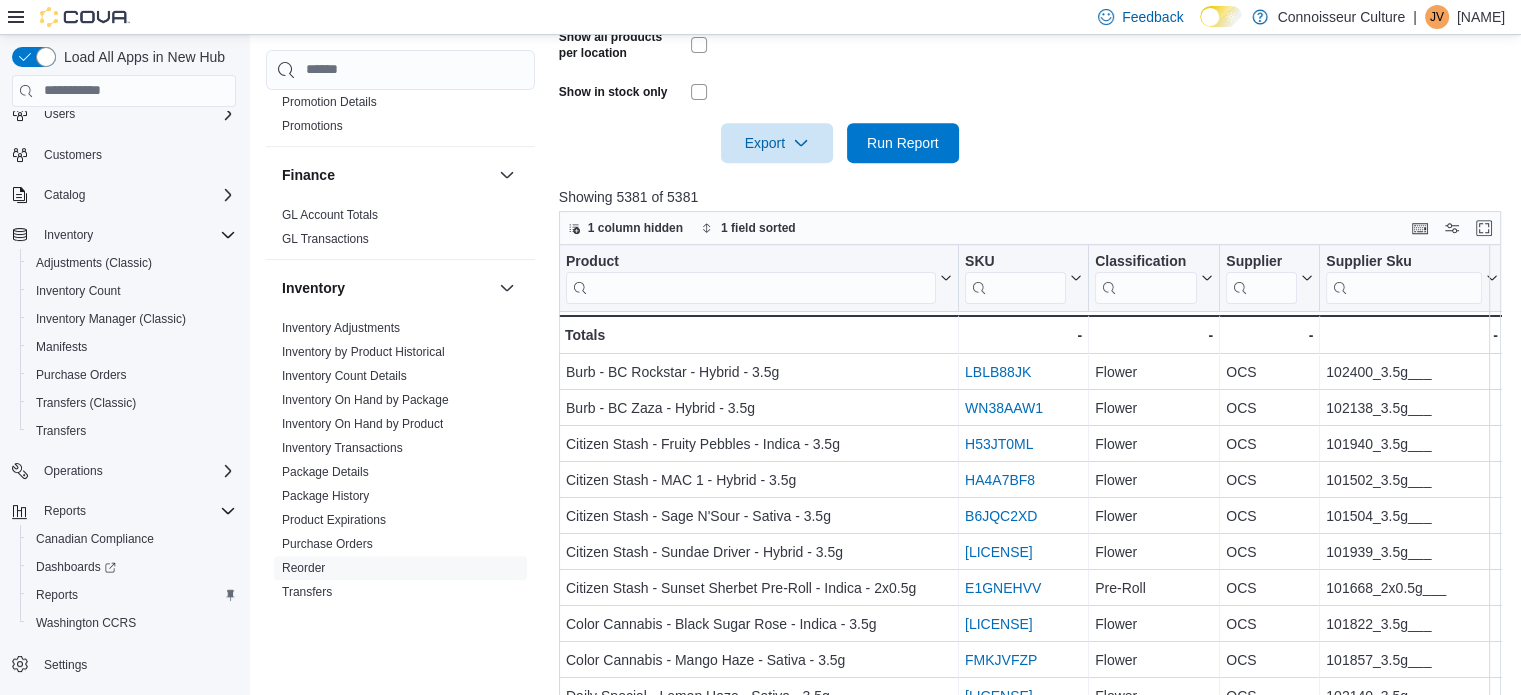 scroll, scrollTop: 651, scrollLeft: 0, axis: vertical 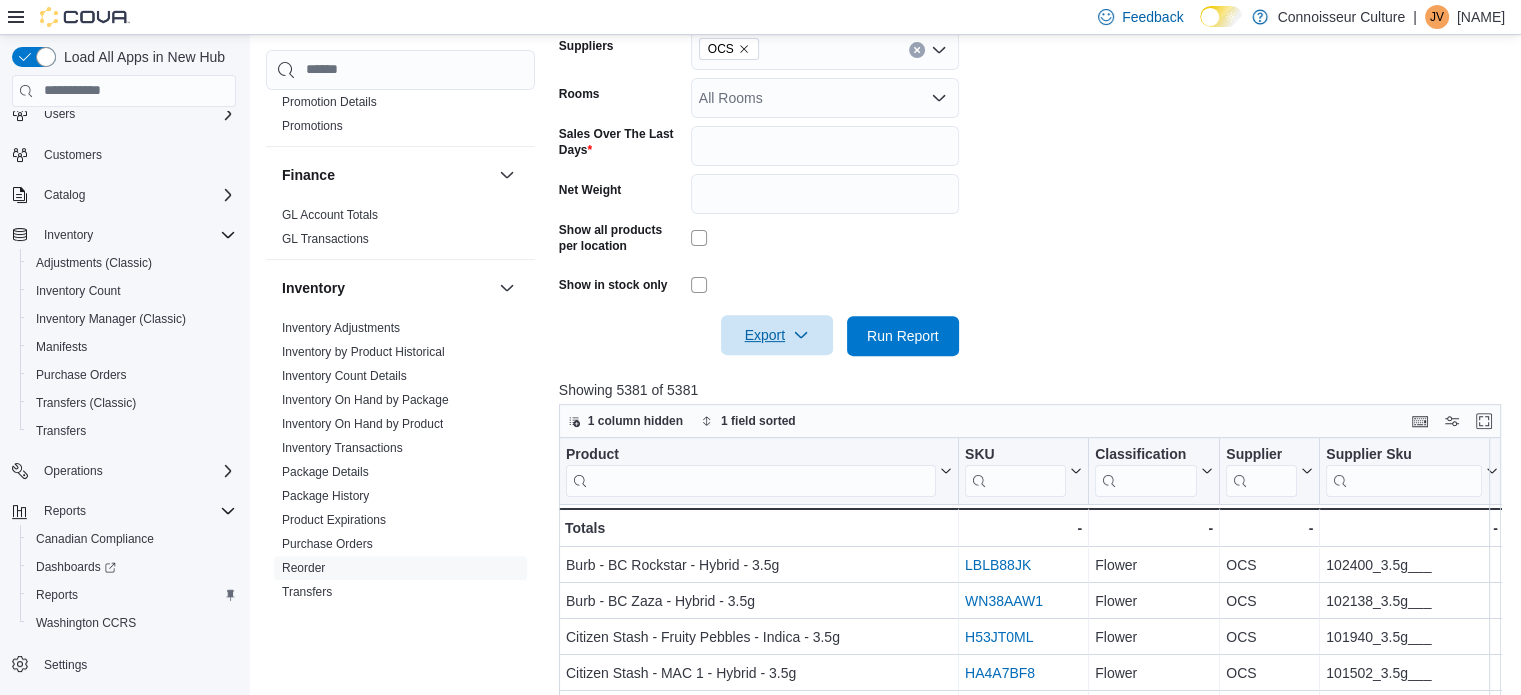 click 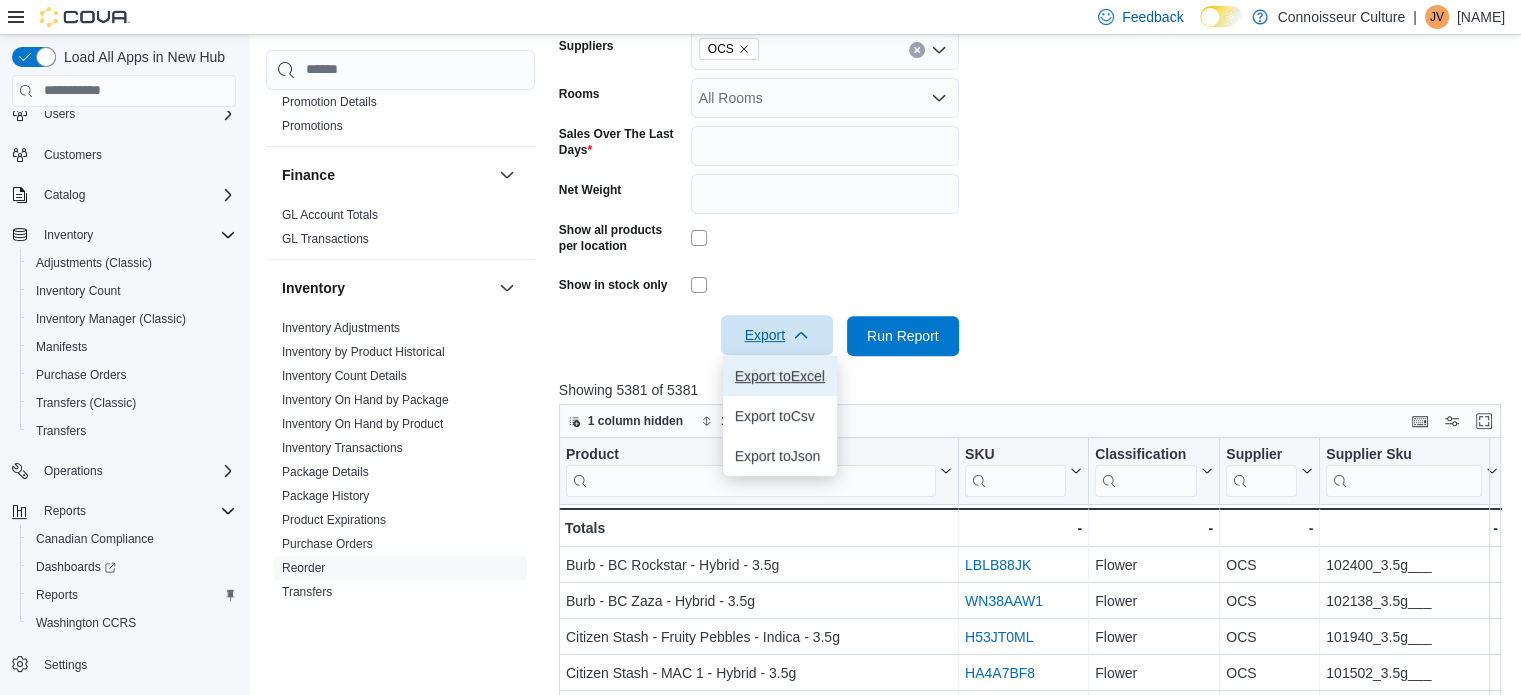 click on "Export to  Excel" at bounding box center [780, 376] 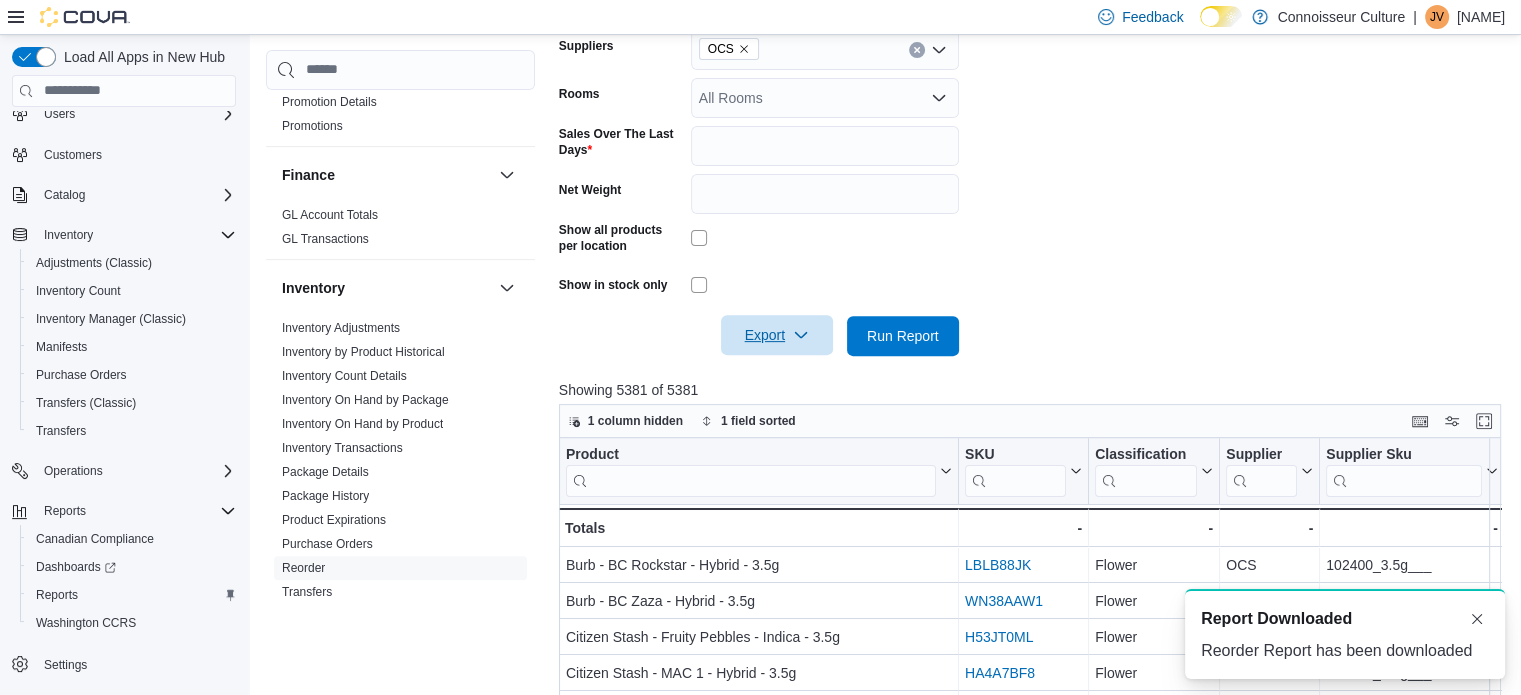 scroll, scrollTop: 0, scrollLeft: 0, axis: both 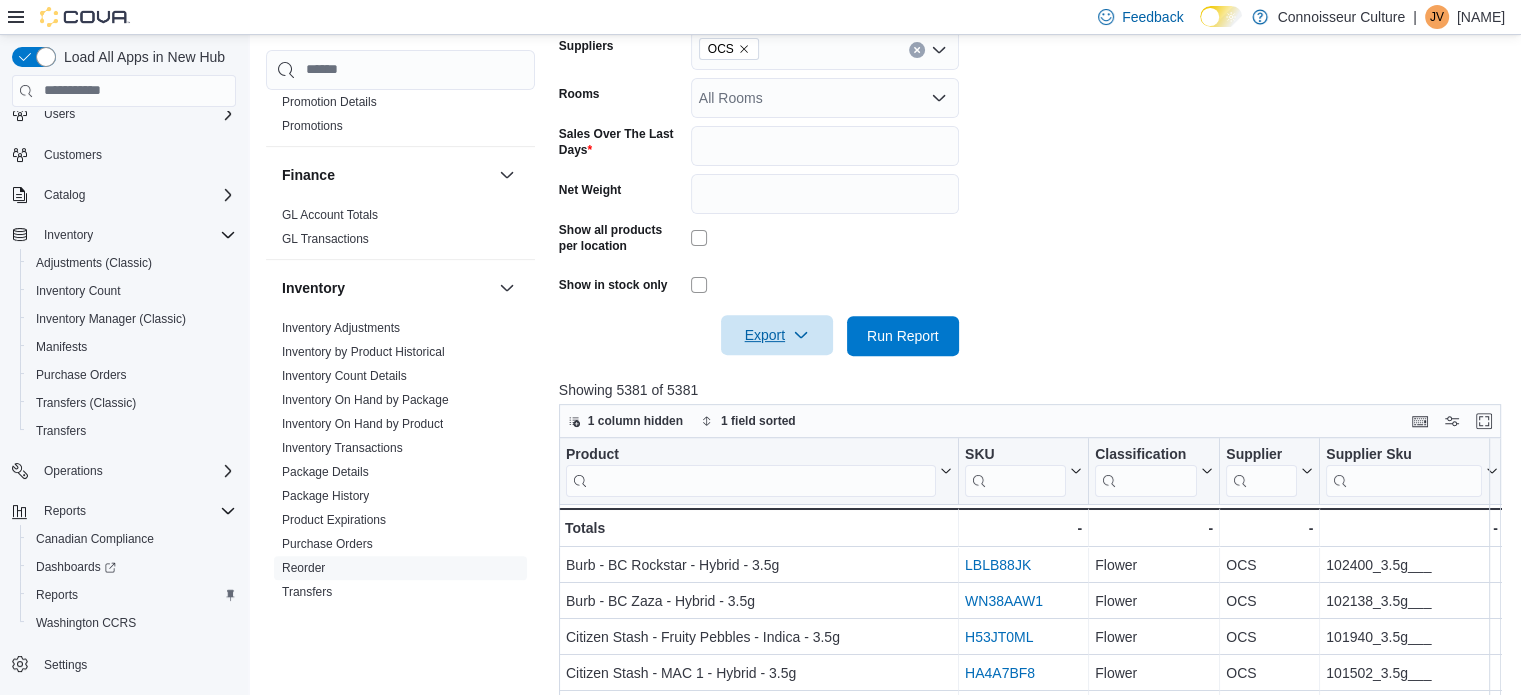 click on "Locations All Locations Classifications Flower Beverages Capsules Concentrates Pre-Roll Seeds Topicals Oil Edibles Vapes Batteries Products All Products Suppliers OCS Rooms All Rooms Sales Over The Last Days ** Net Weight Show all products per location Show in stock only Export  Run Report" at bounding box center (1035, 34) 